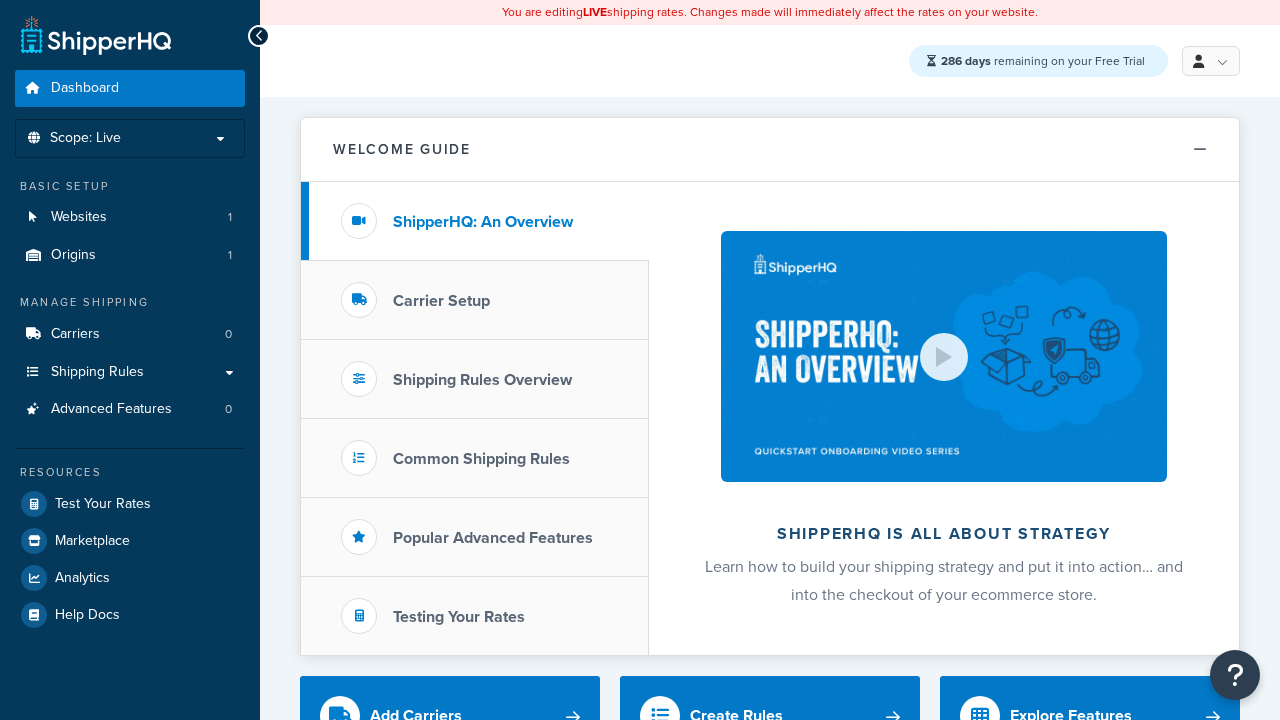 scroll, scrollTop: 0, scrollLeft: 0, axis: both 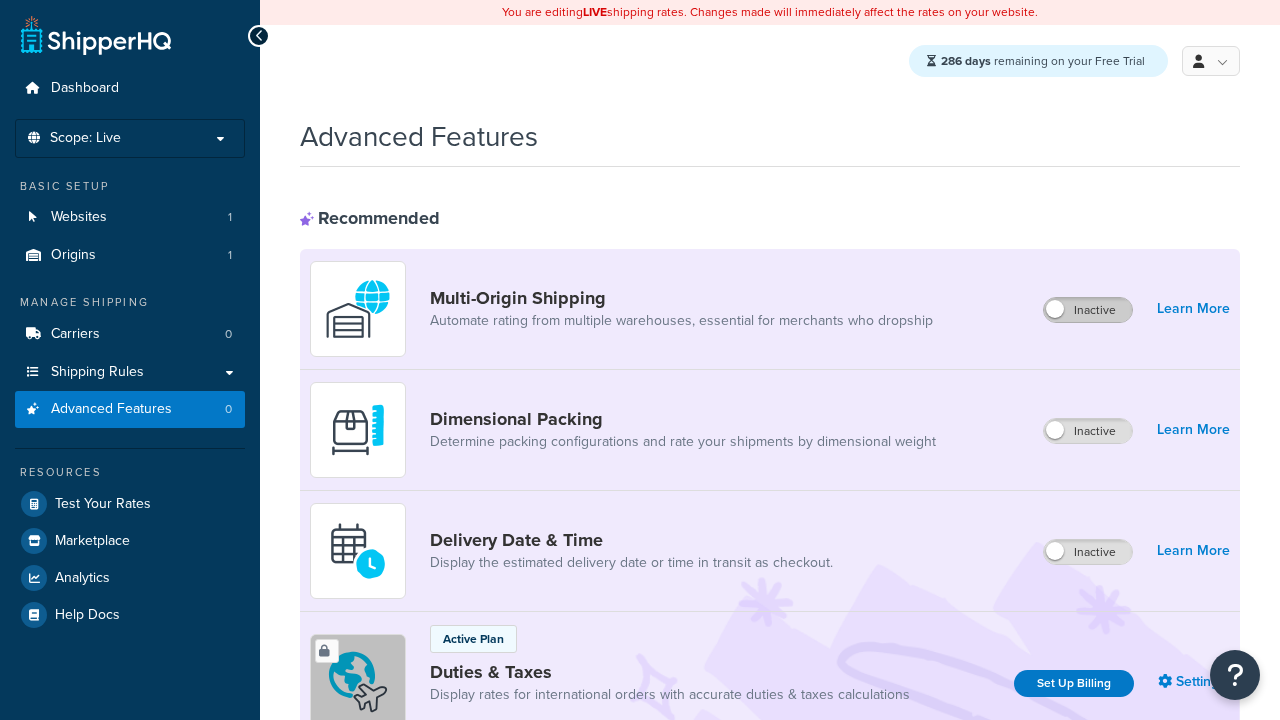 click on "Inactive" at bounding box center (1088, 310) 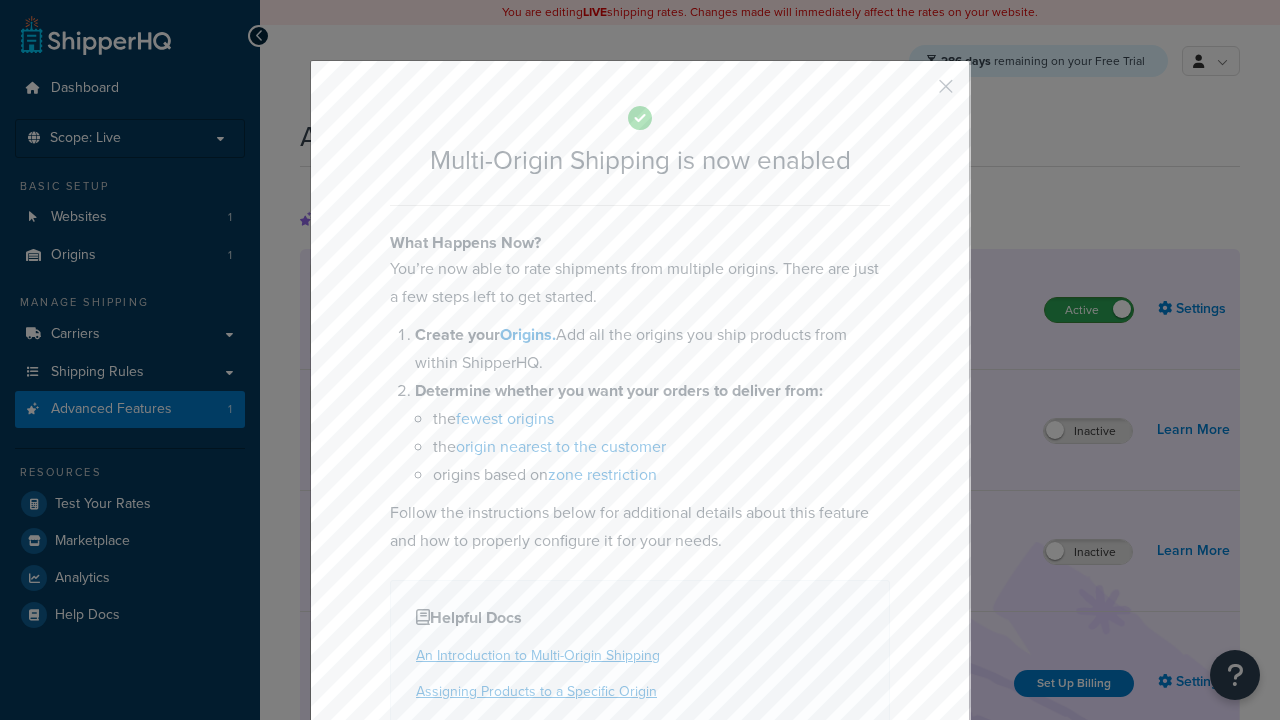 scroll, scrollTop: 0, scrollLeft: 0, axis: both 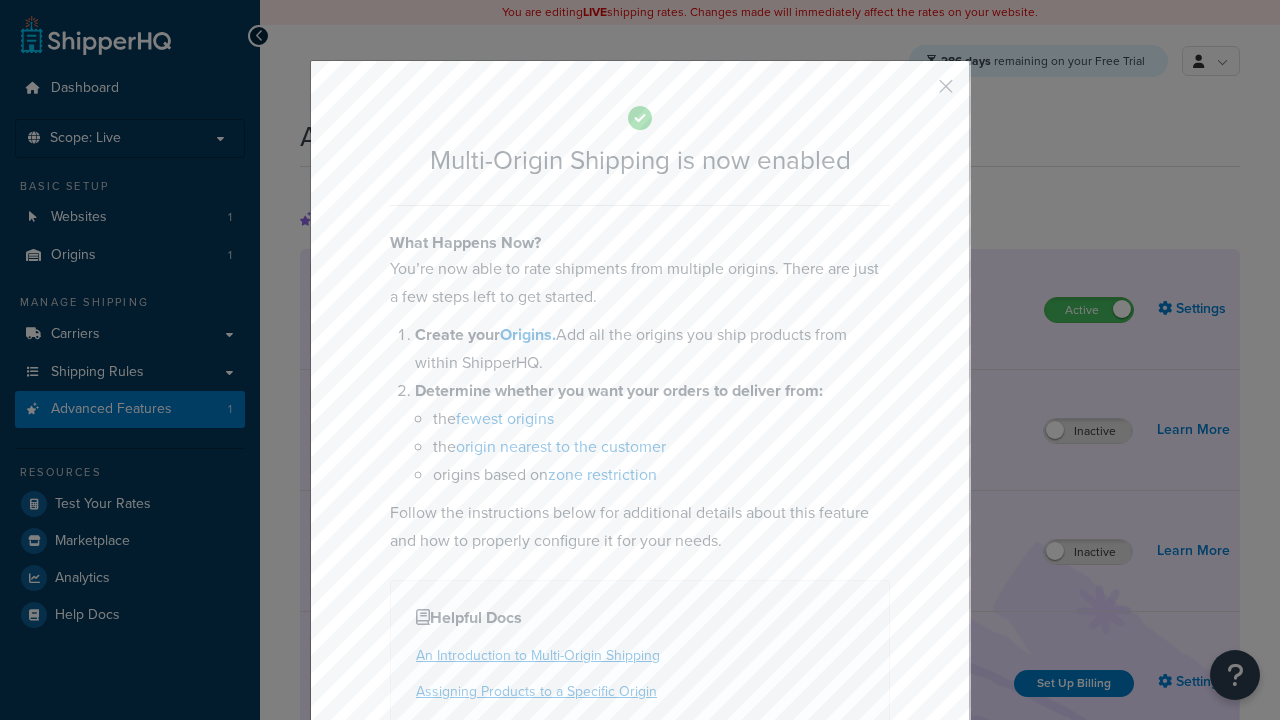 click at bounding box center [916, 93] 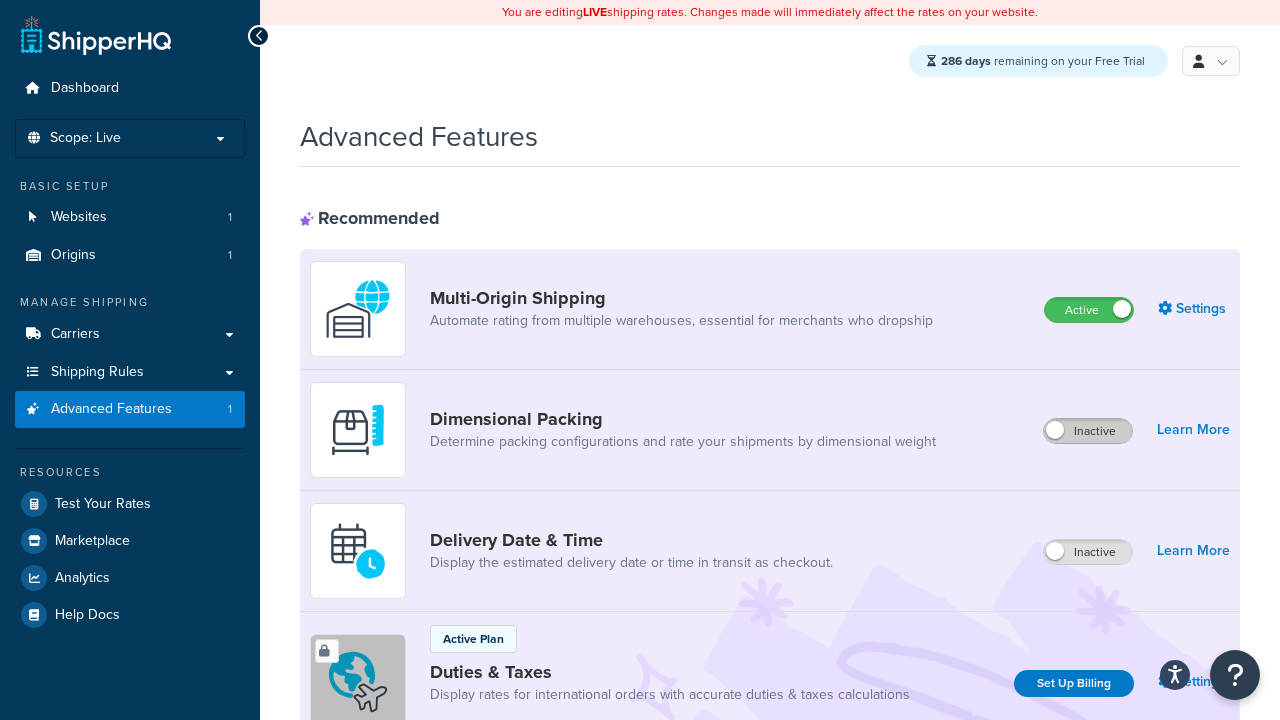 click on "Inactive" at bounding box center [1088, 431] 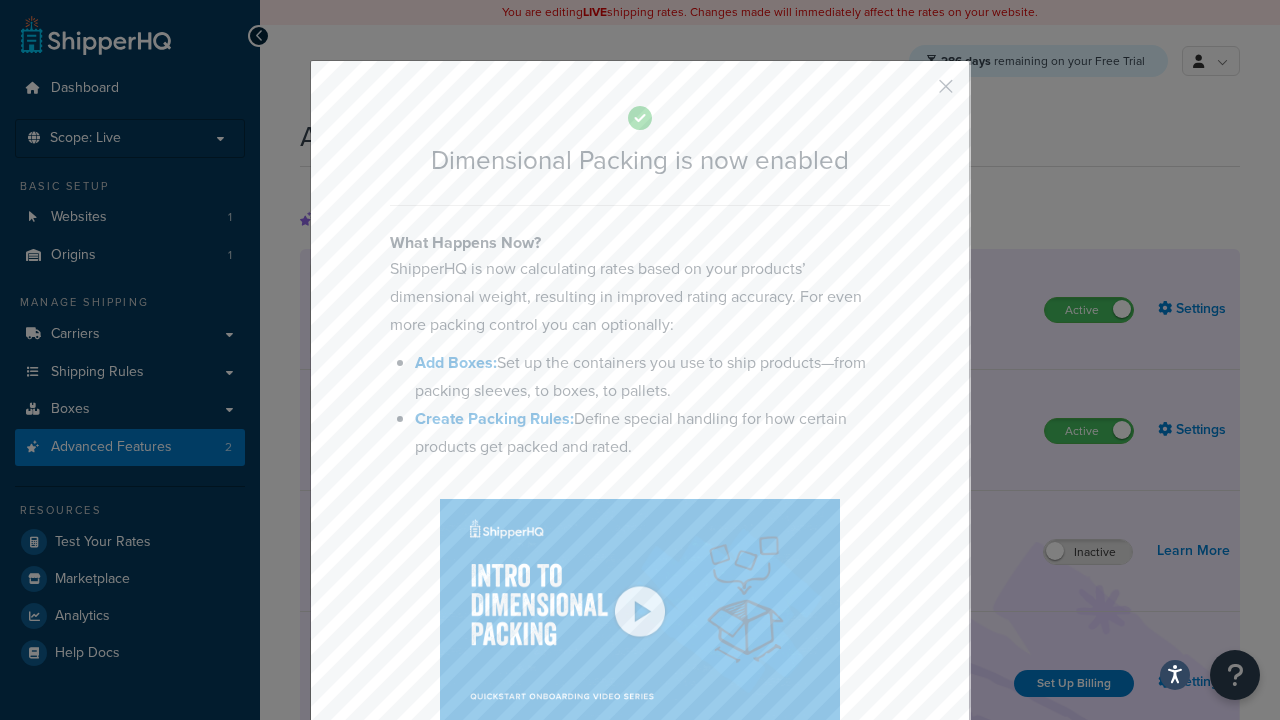 click at bounding box center (916, 93) 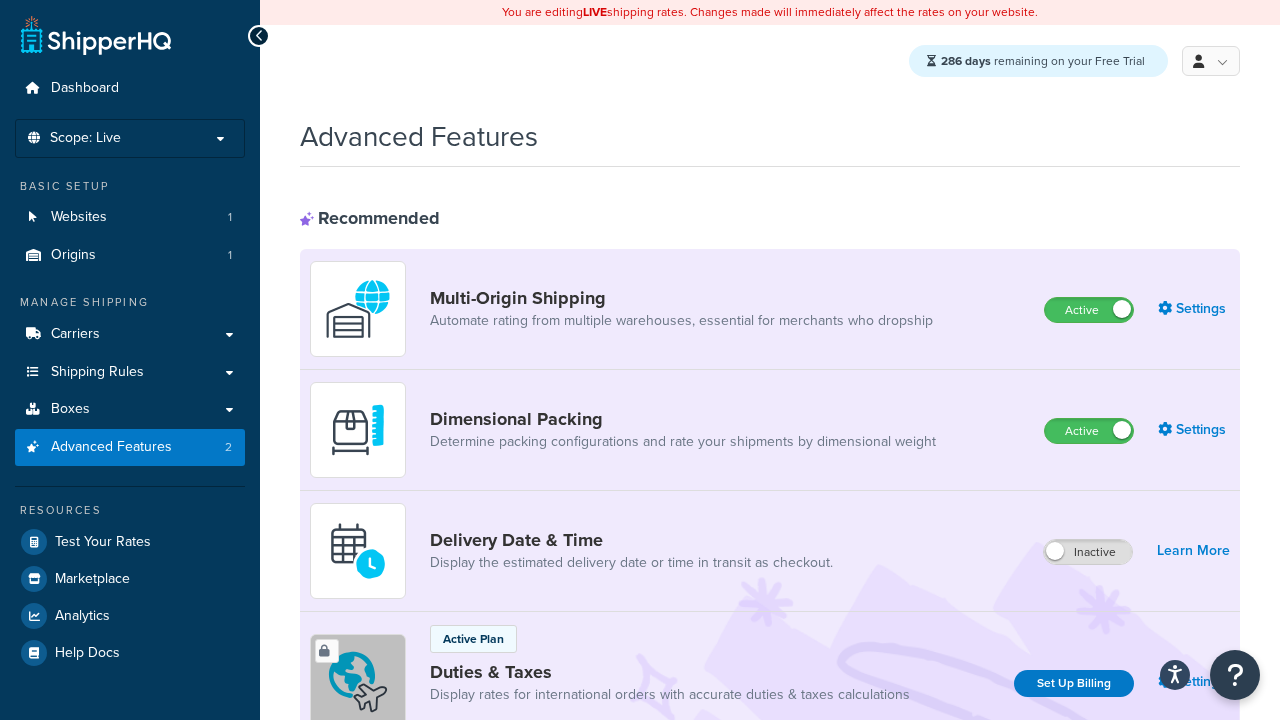 click on "Inactive" at bounding box center (1088, 552) 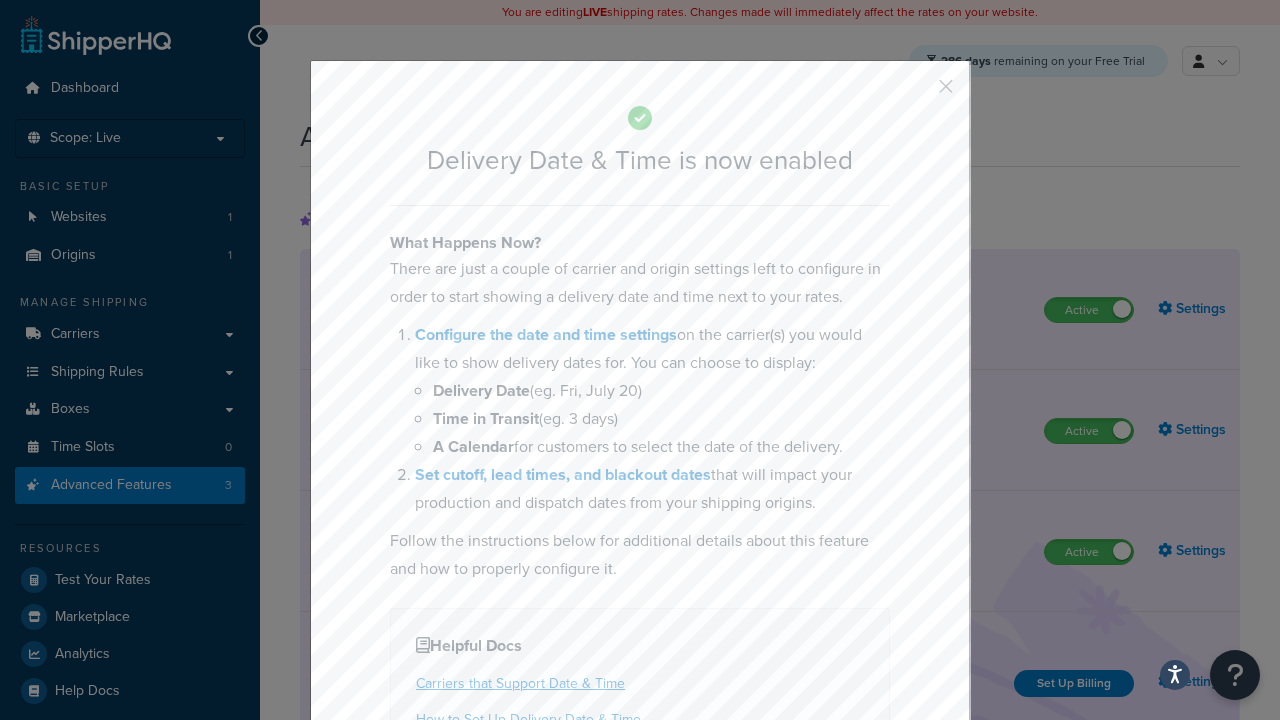 click at bounding box center (916, 93) 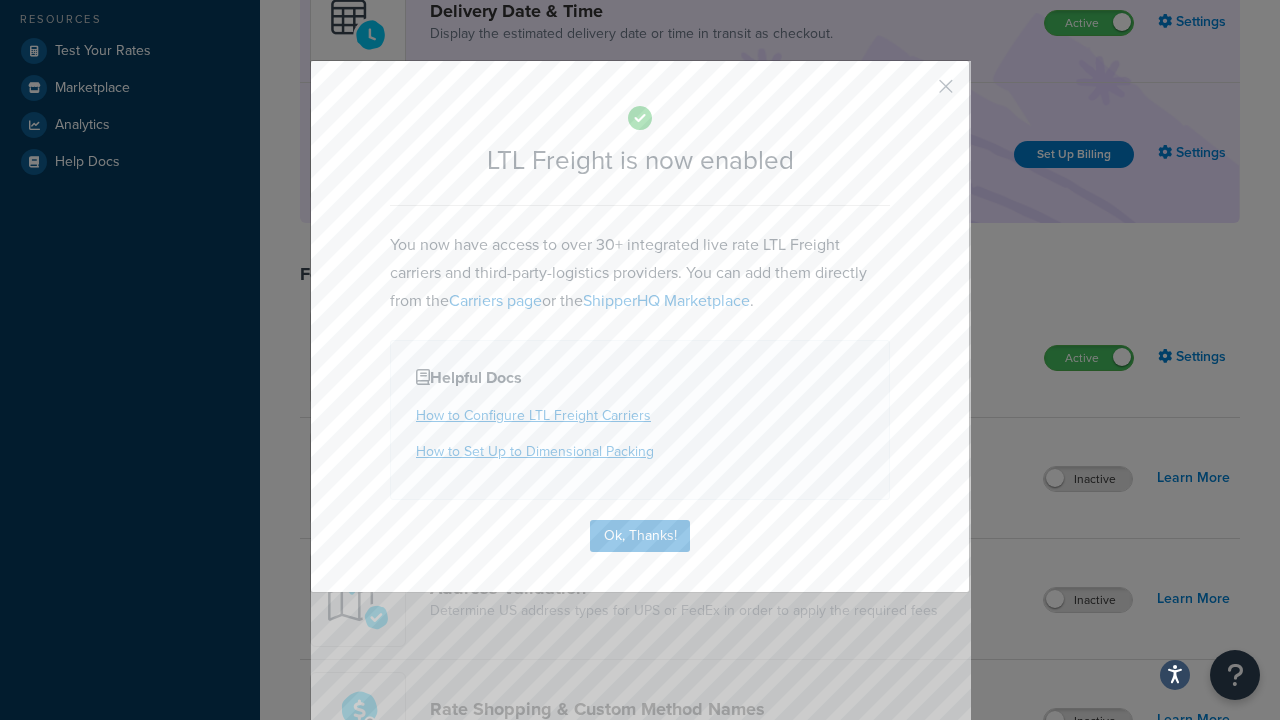 click at bounding box center [916, 93] 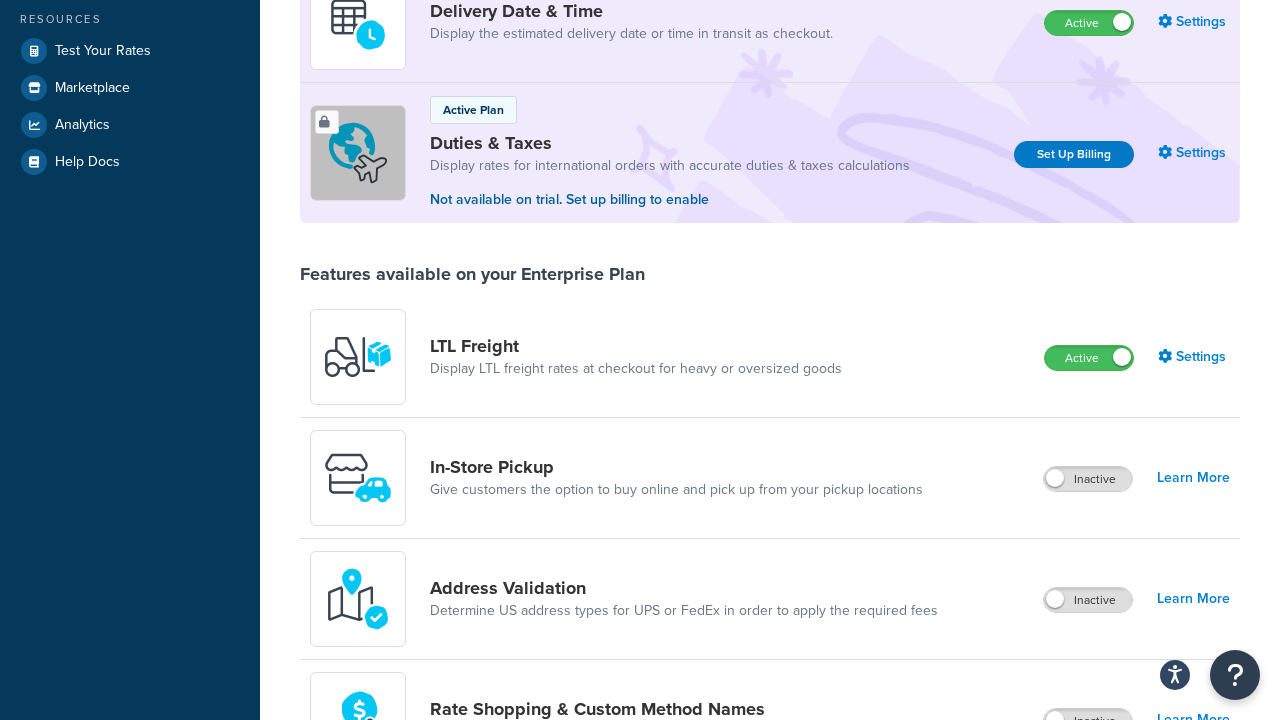 click on "Inactive" at bounding box center [1088, 479] 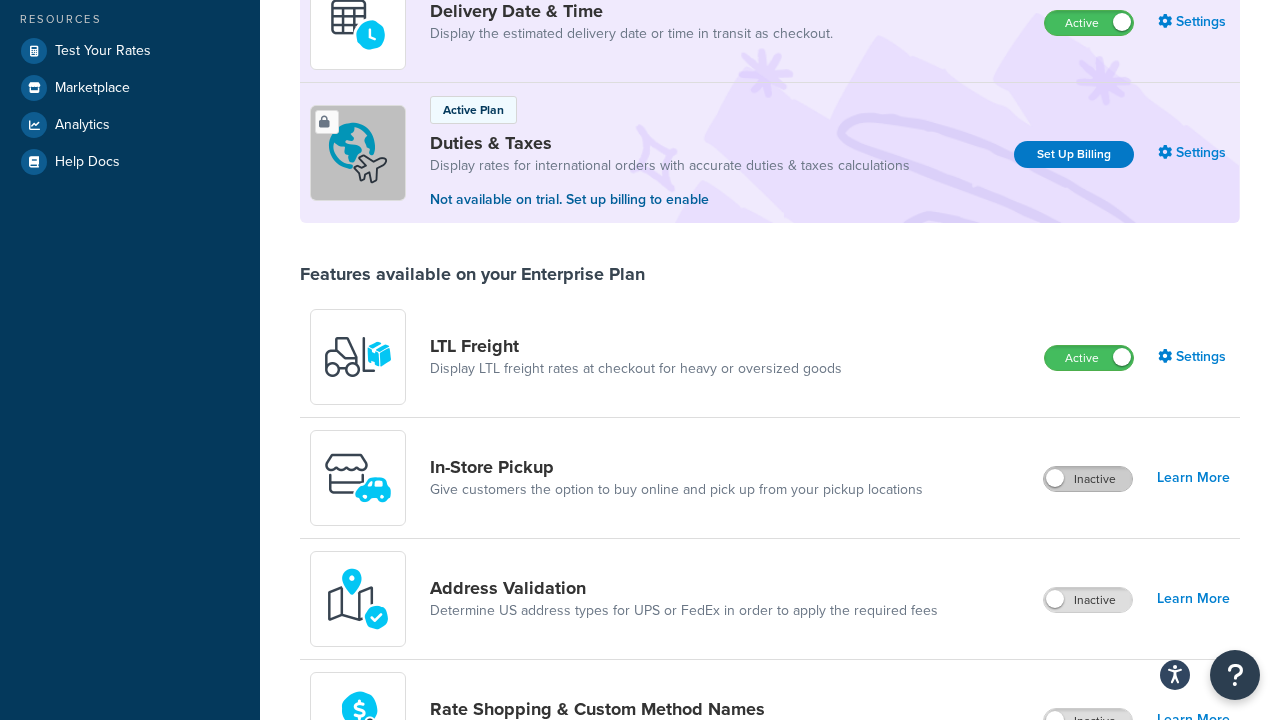 scroll, scrollTop: 567, scrollLeft: 0, axis: vertical 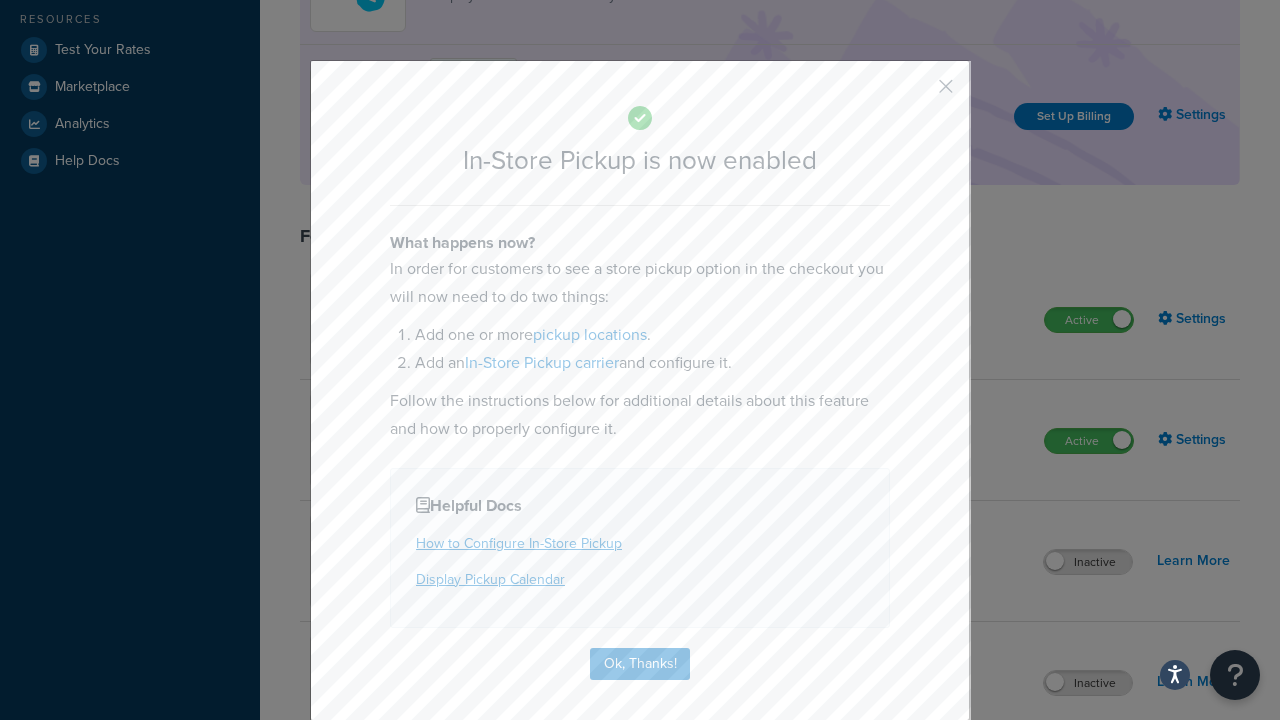 click at bounding box center (916, 93) 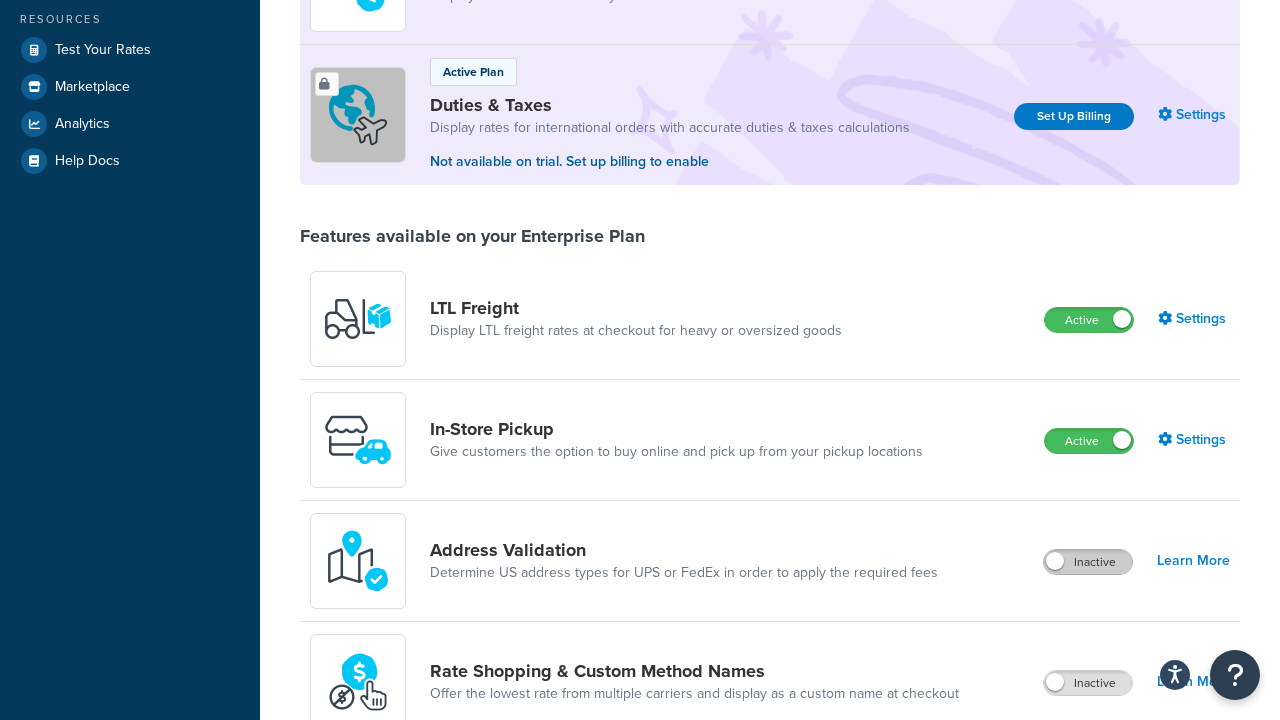 click on "Inactive" at bounding box center (1088, 562) 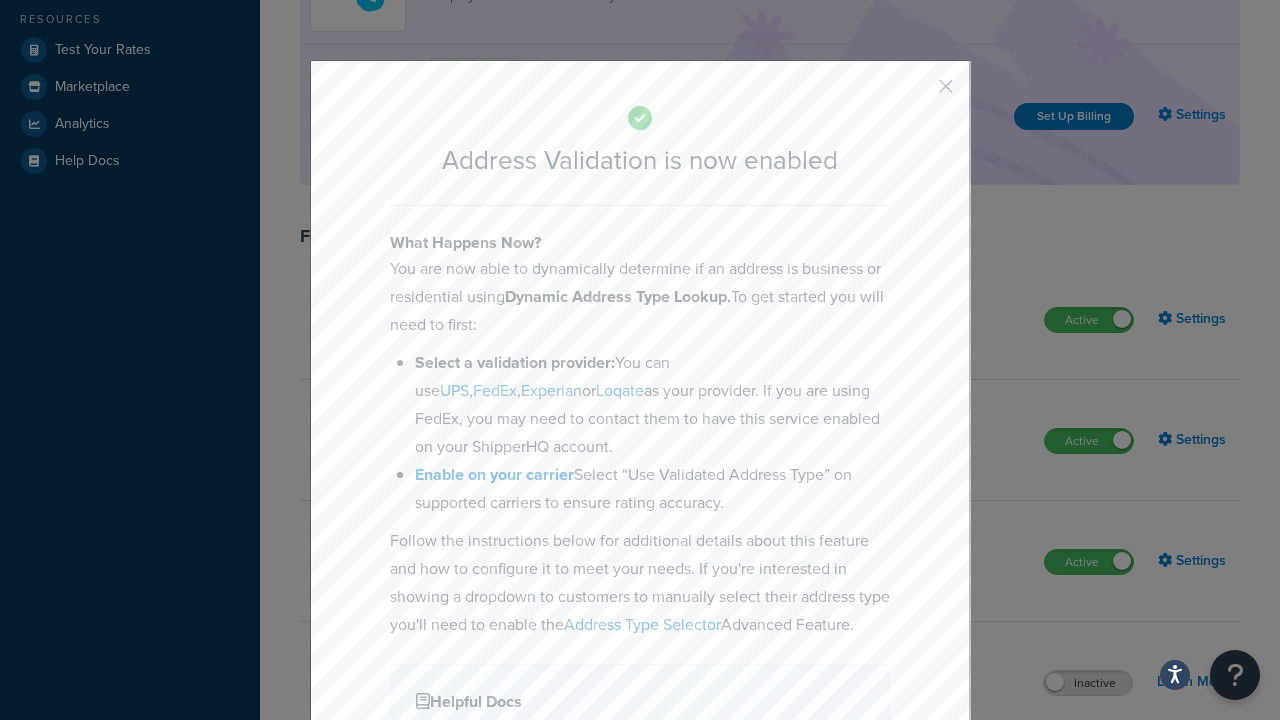 click at bounding box center [916, 93] 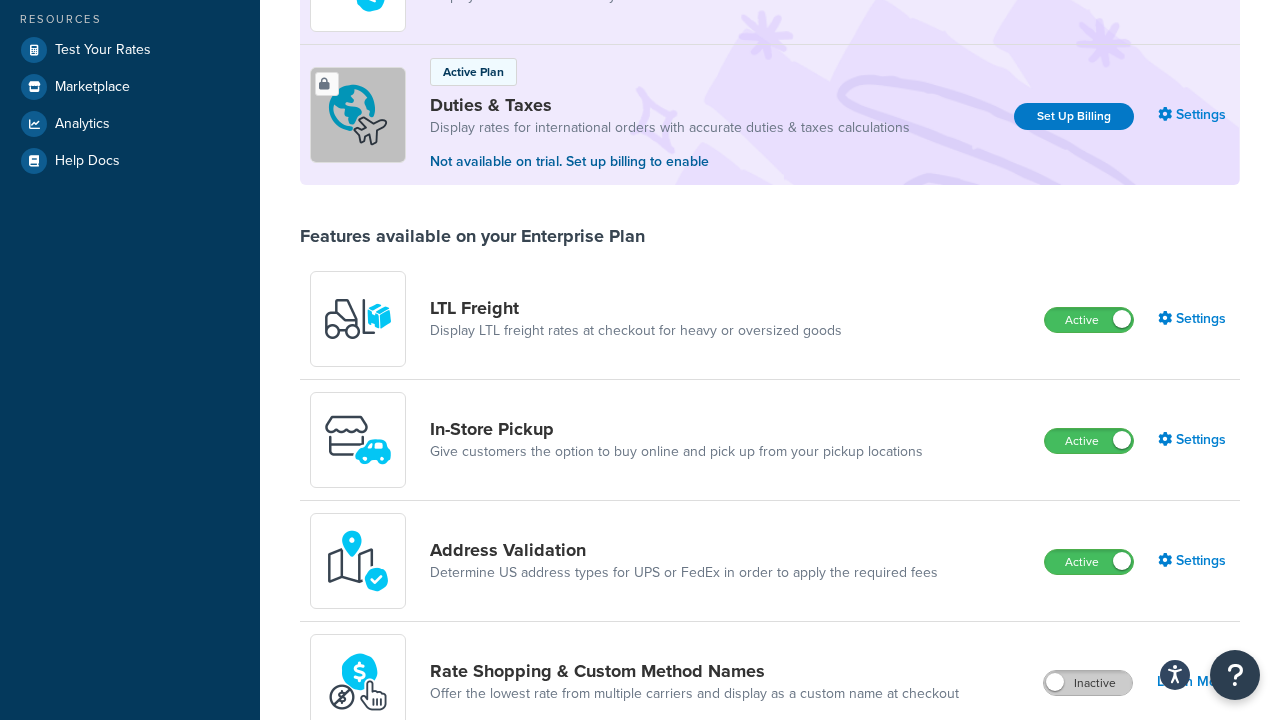 click on "Inactive" at bounding box center [1088, 683] 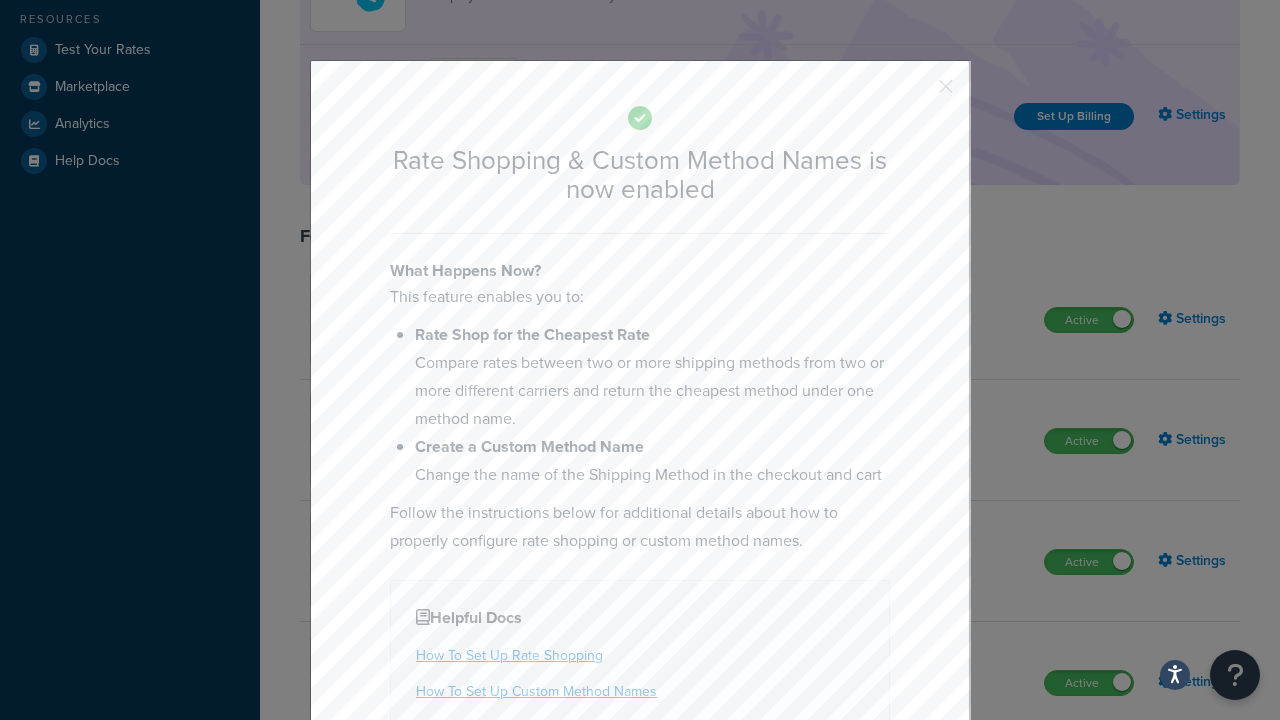 click at bounding box center (916, 93) 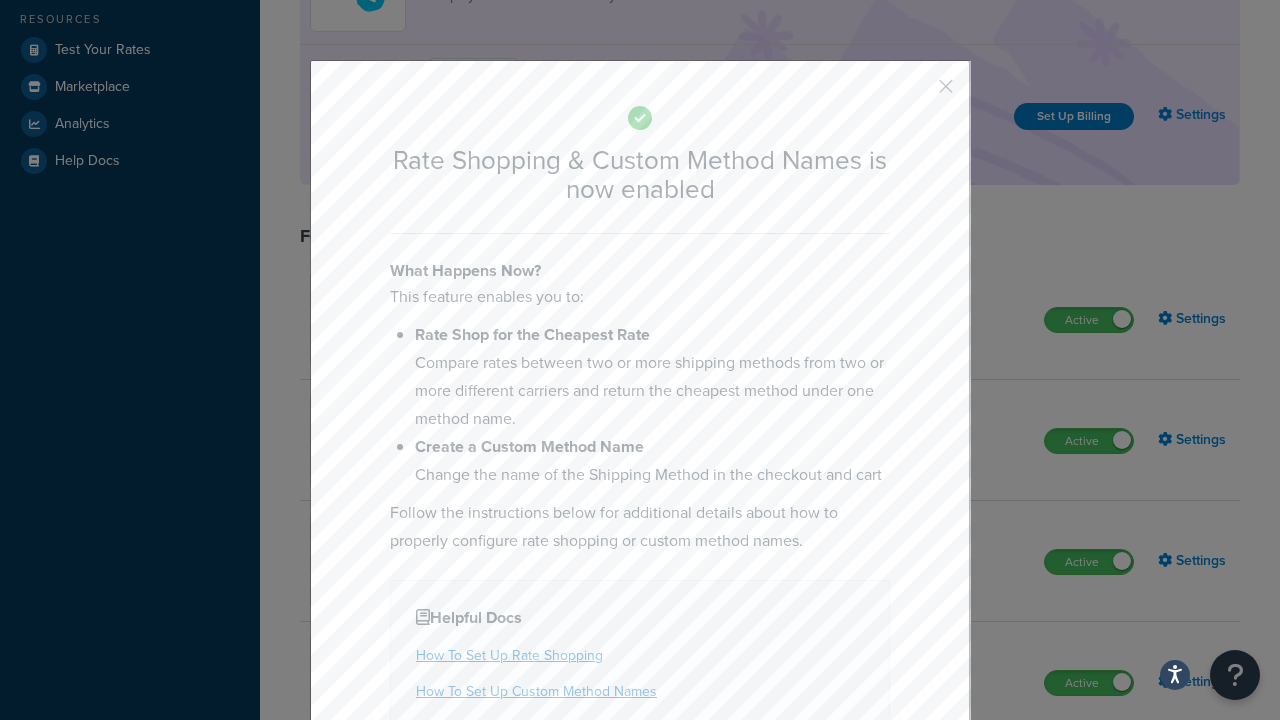 click on "Inactive" at bounding box center [1088, 804] 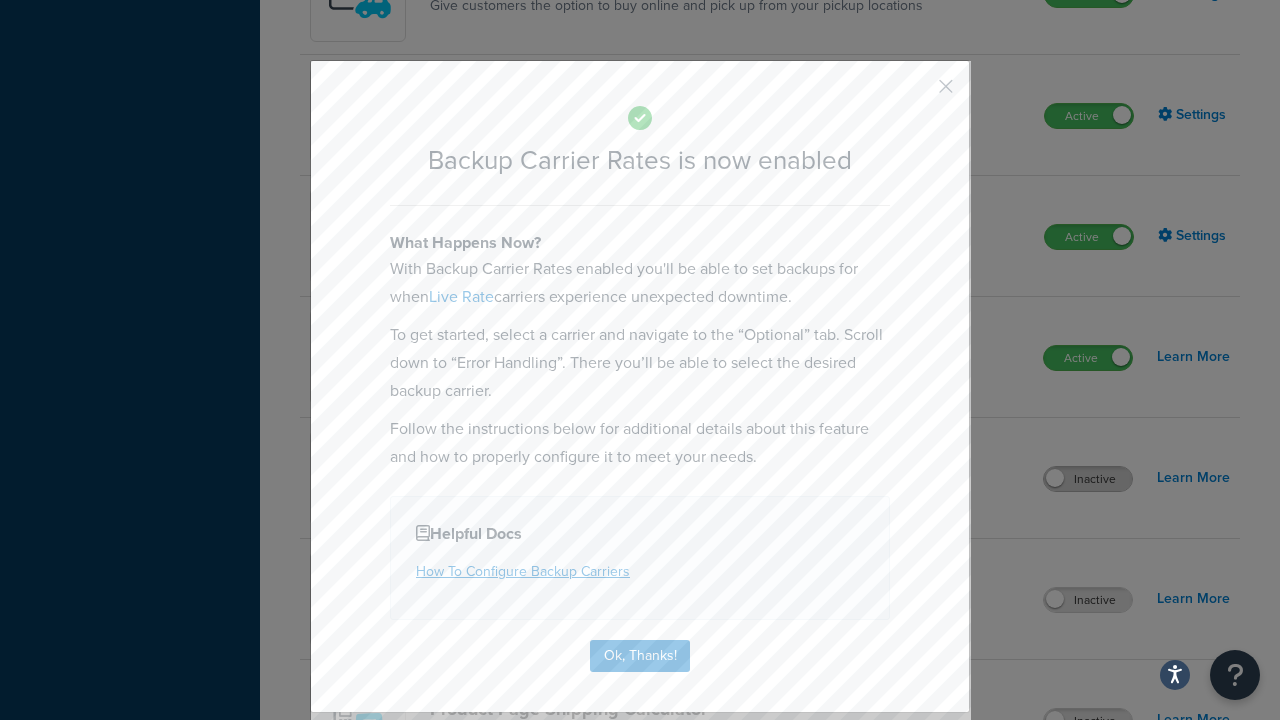 click at bounding box center [916, 93] 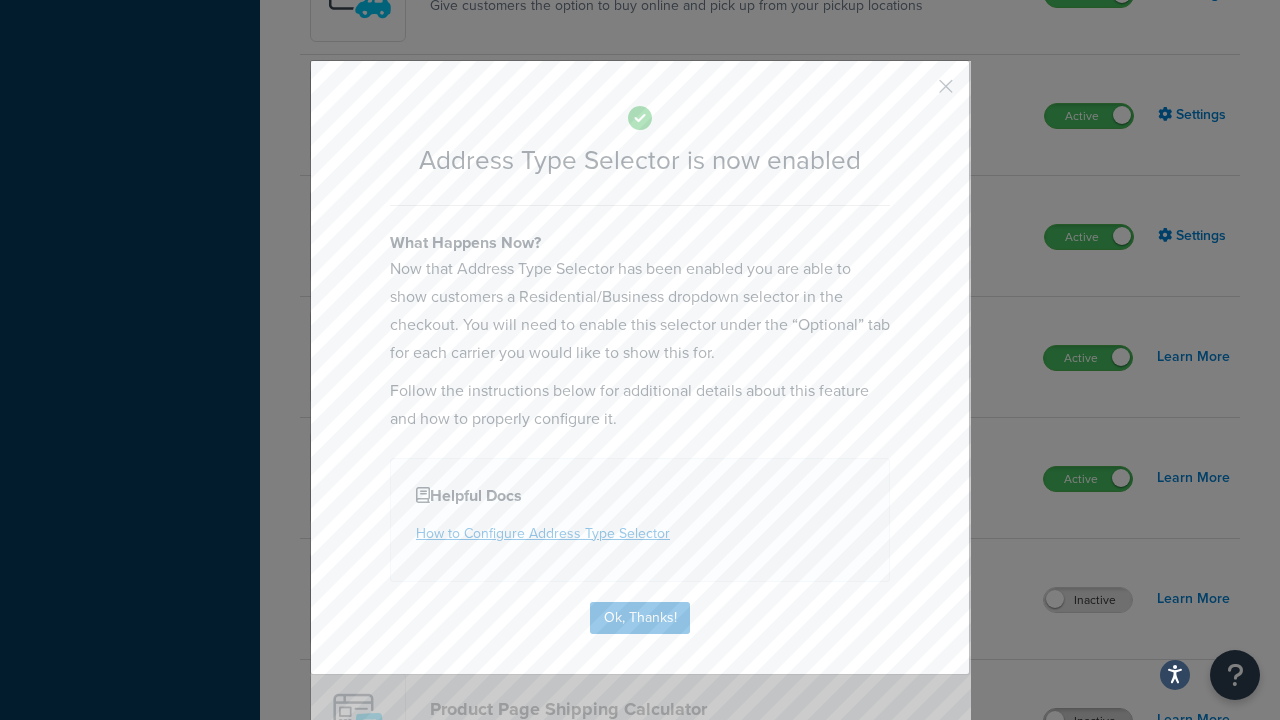 click at bounding box center [916, 93] 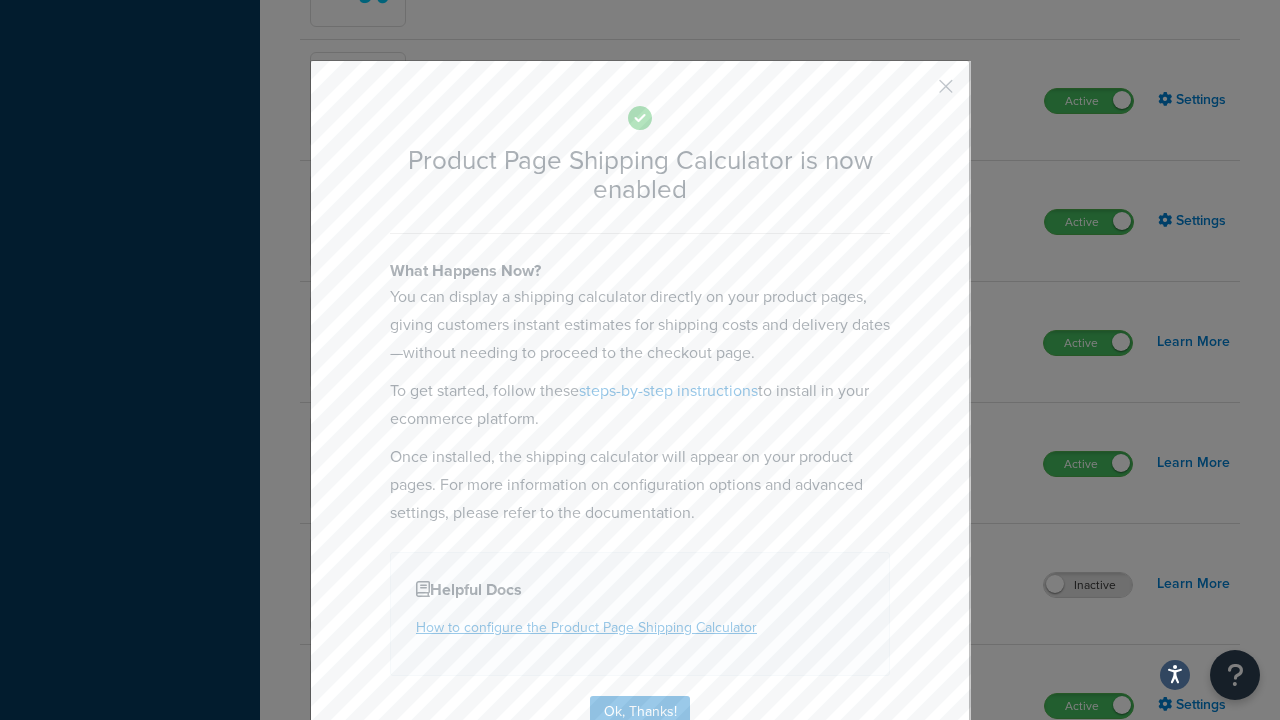 click at bounding box center (916, 93) 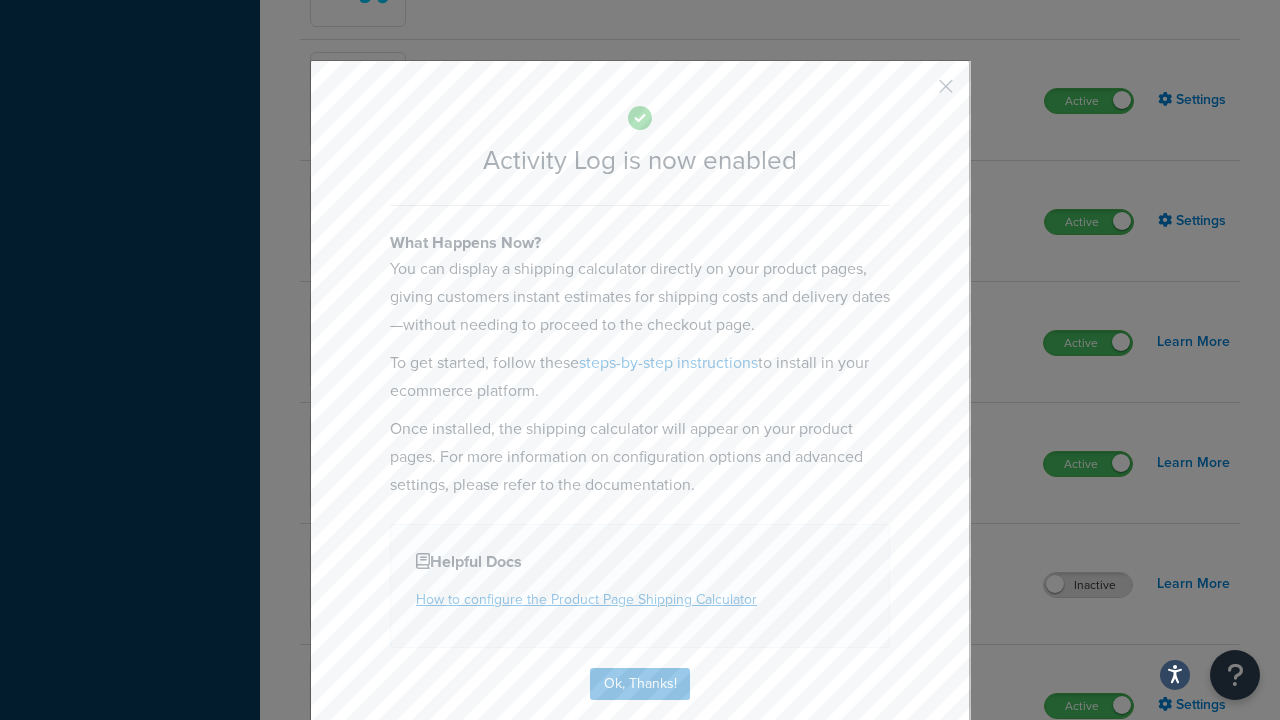 scroll, scrollTop: 1497, scrollLeft: 0, axis: vertical 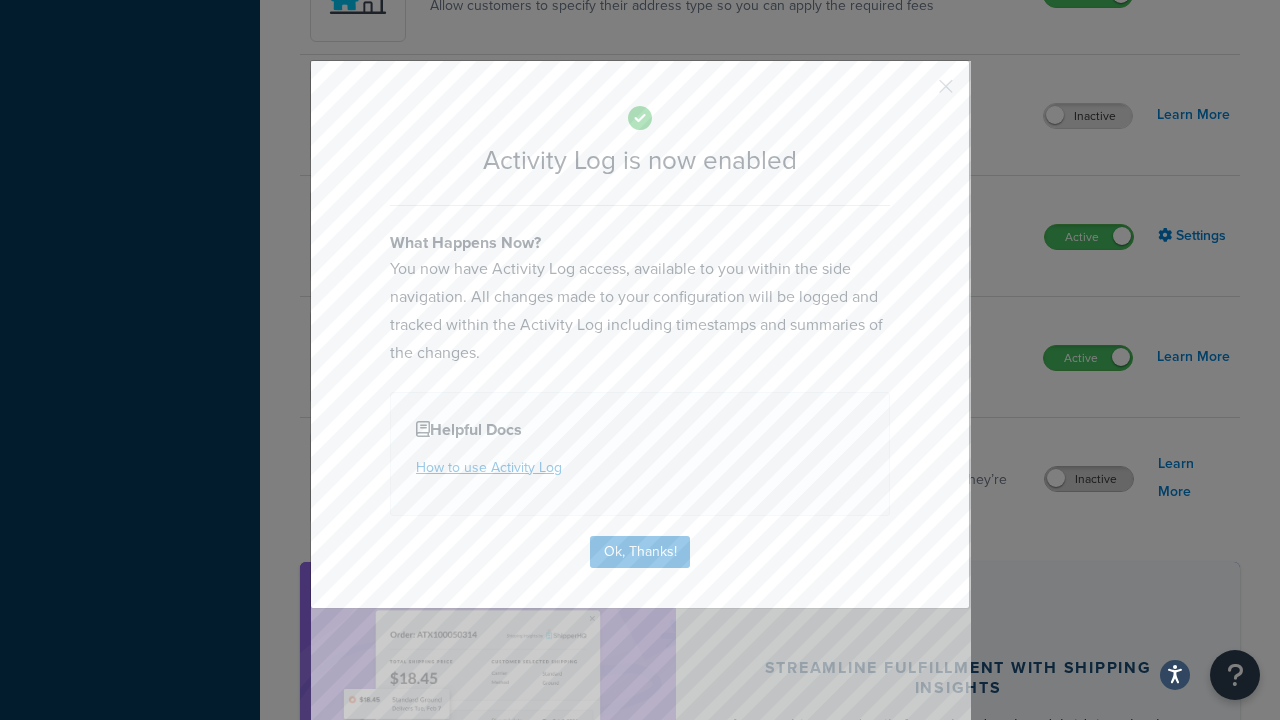 click at bounding box center [916, 93] 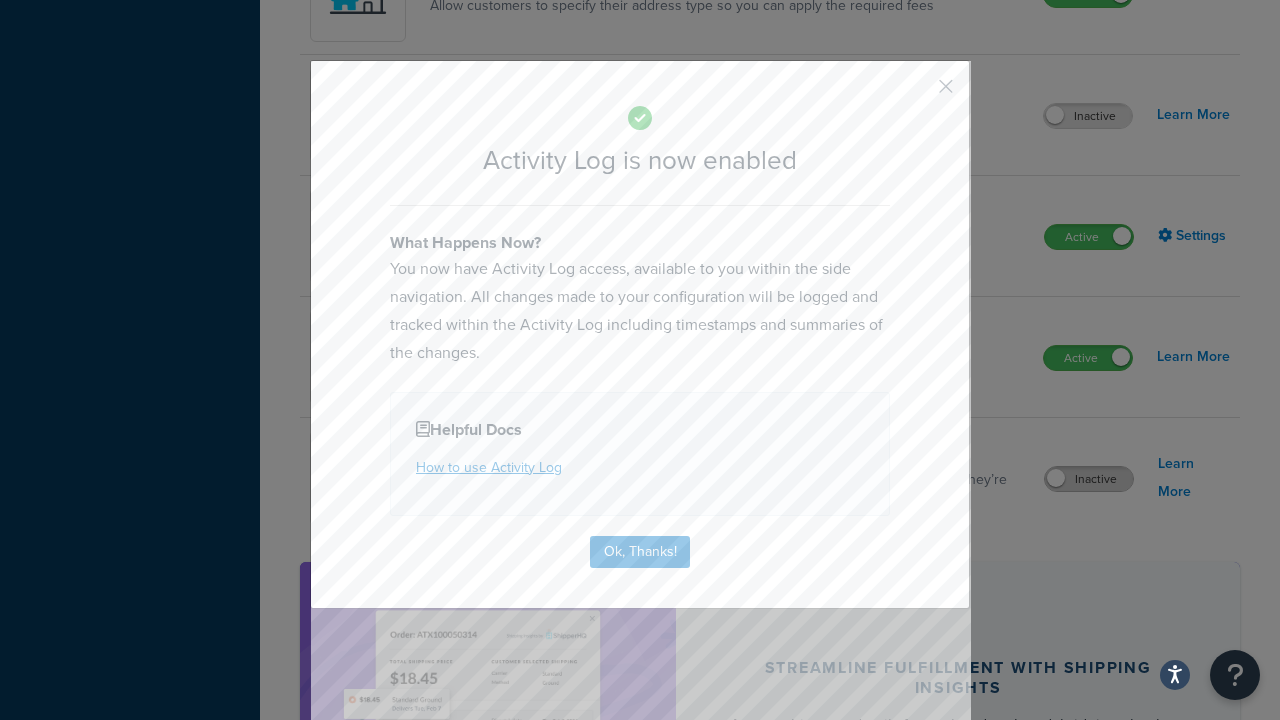 click on "Inactive" at bounding box center [1089, 479] 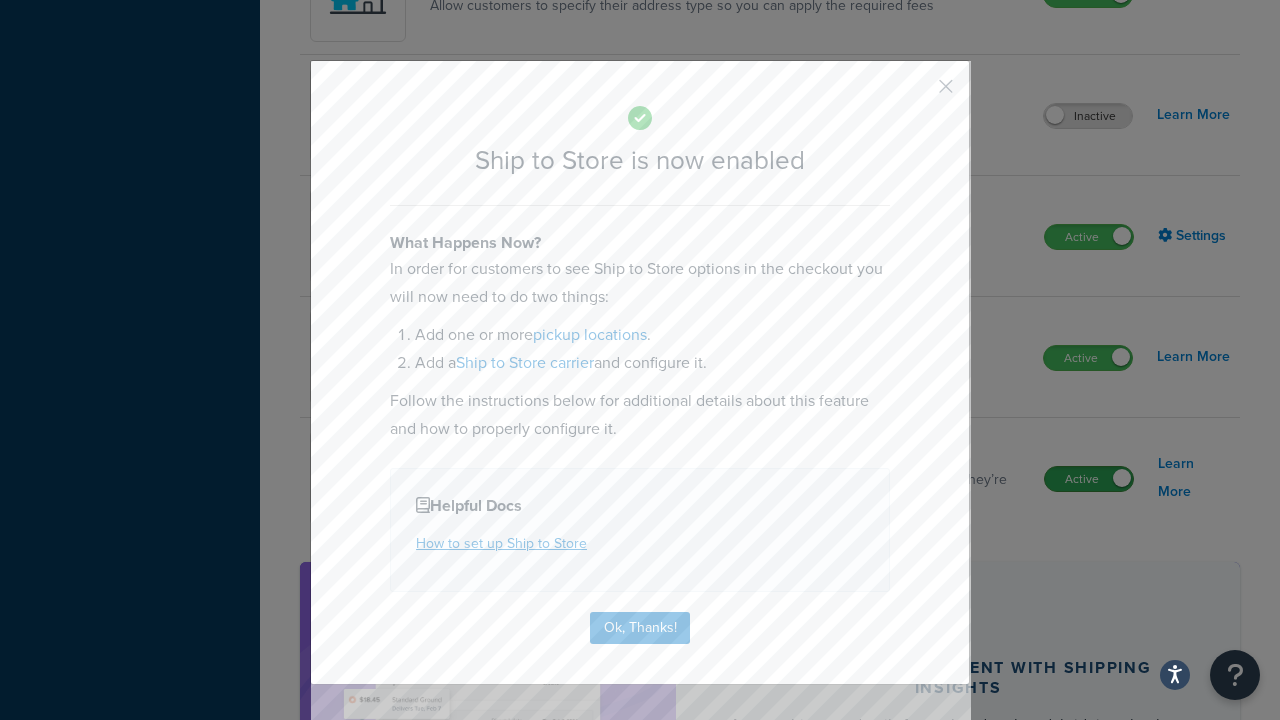 click at bounding box center [916, 93] 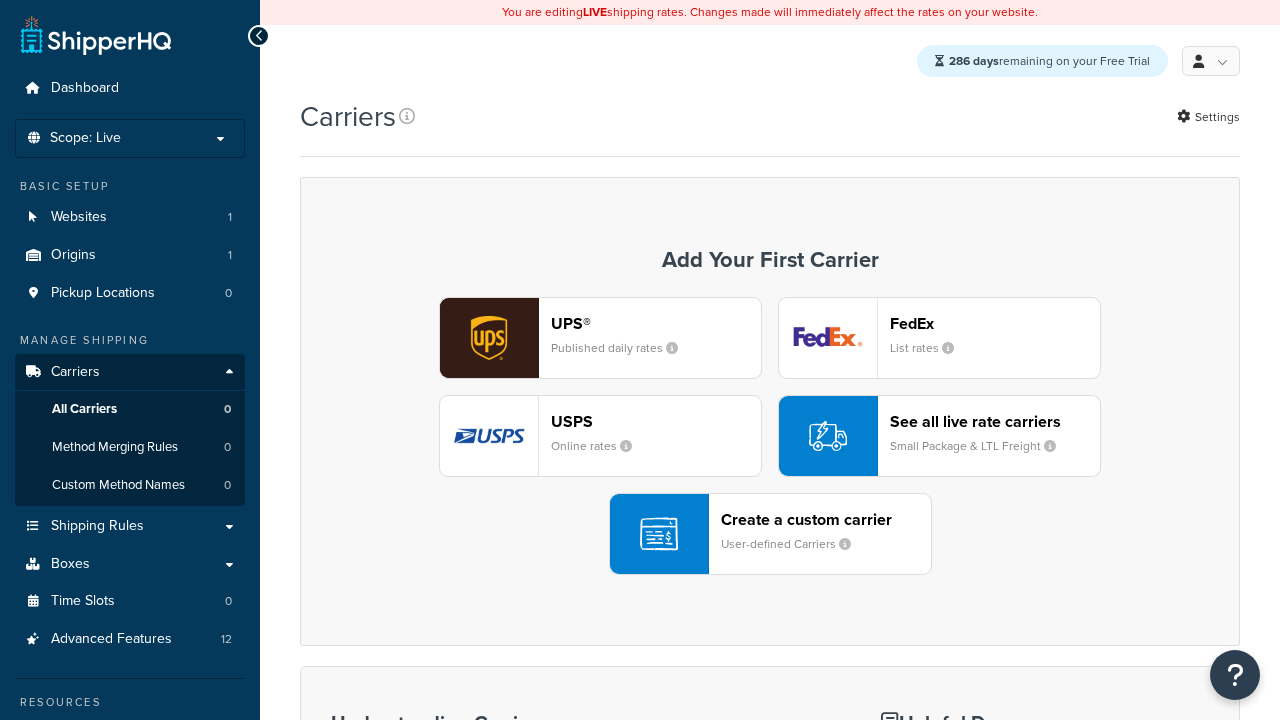 click on "UPS® Published daily rates   FedEx List rates   USPS Online rates   See all live rate carriers Small Package & LTL Freight   Create a custom carrier User-defined Carriers" at bounding box center [770, 436] 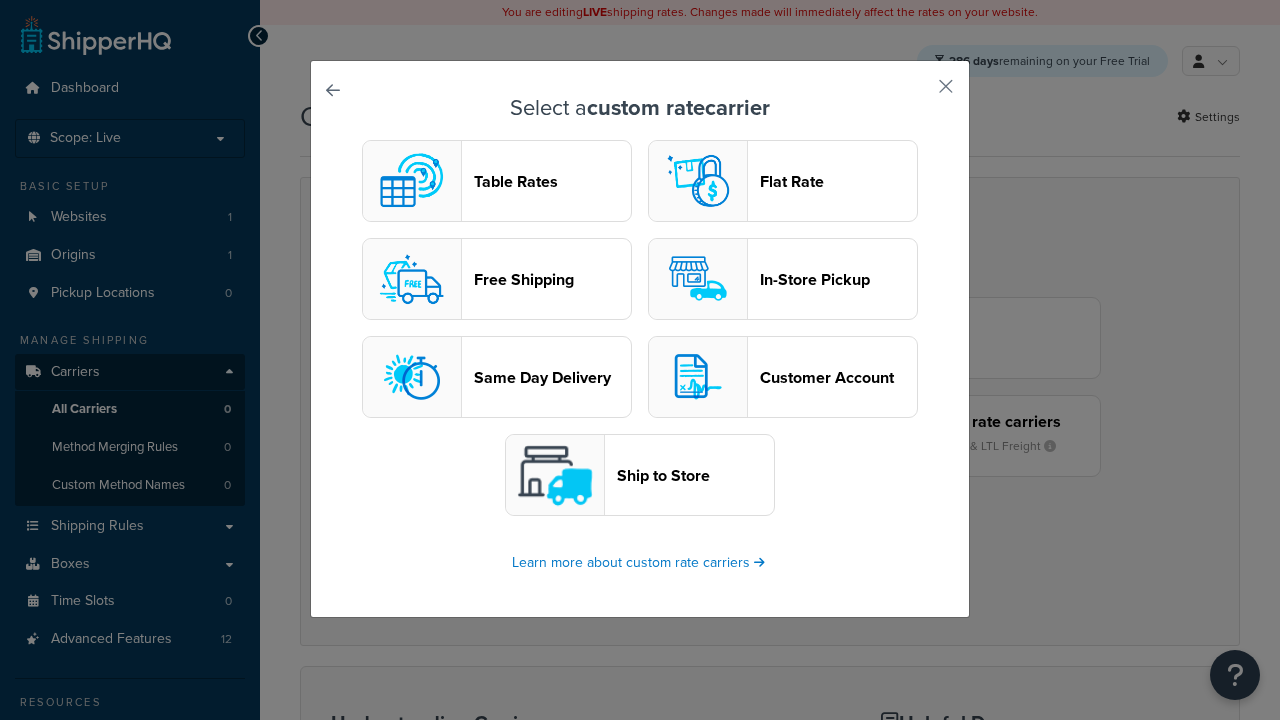 scroll, scrollTop: 0, scrollLeft: 0, axis: both 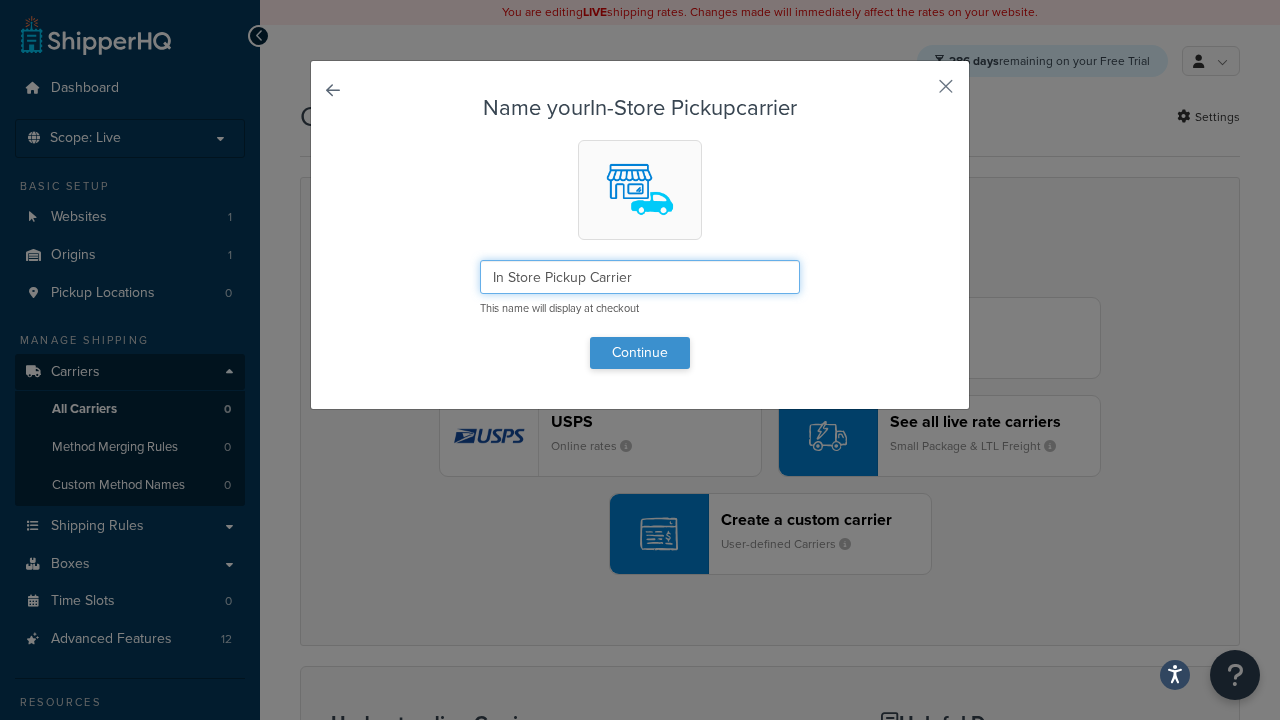 type on "In Store Pickup Carrier" 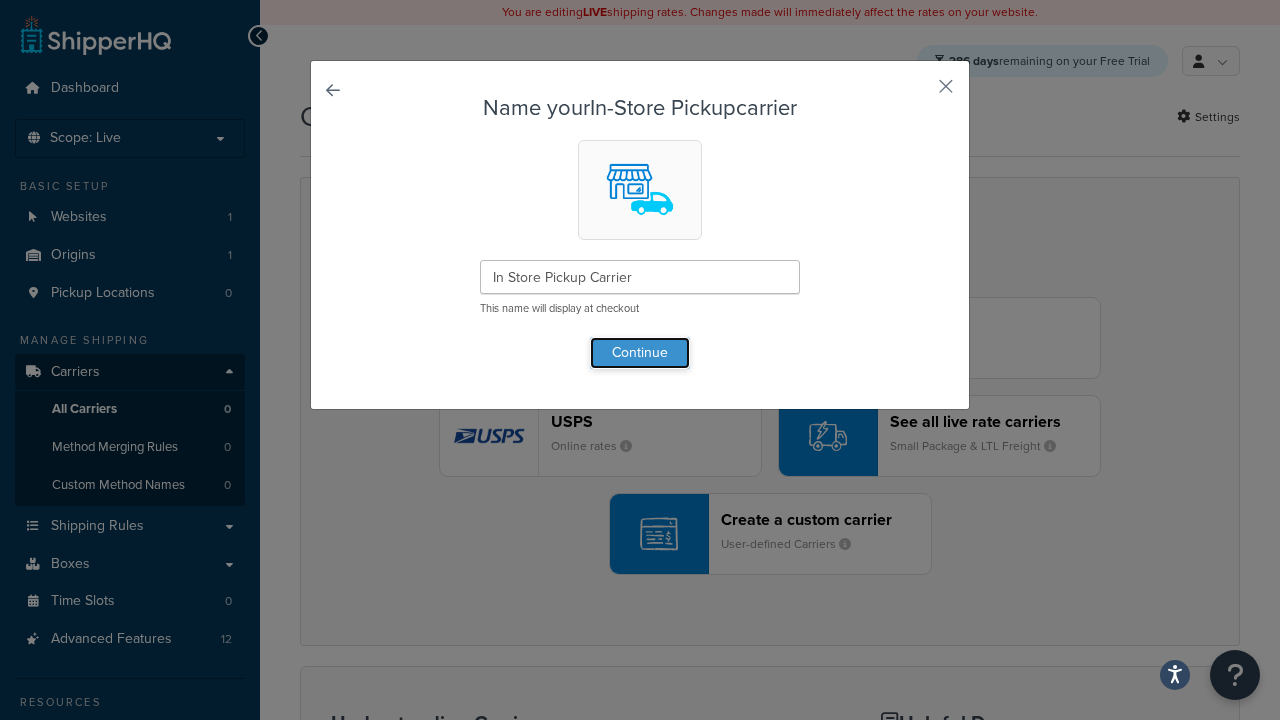 click on "Continue" at bounding box center [640, 353] 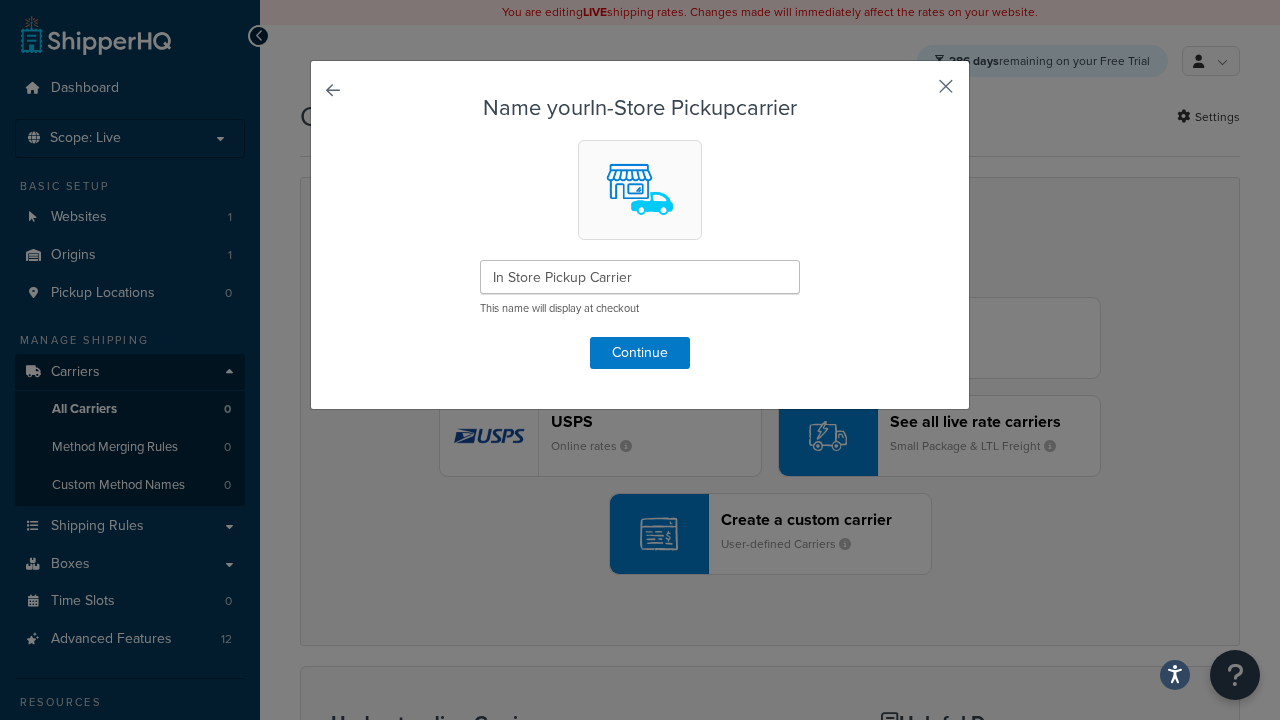 click at bounding box center (916, 93) 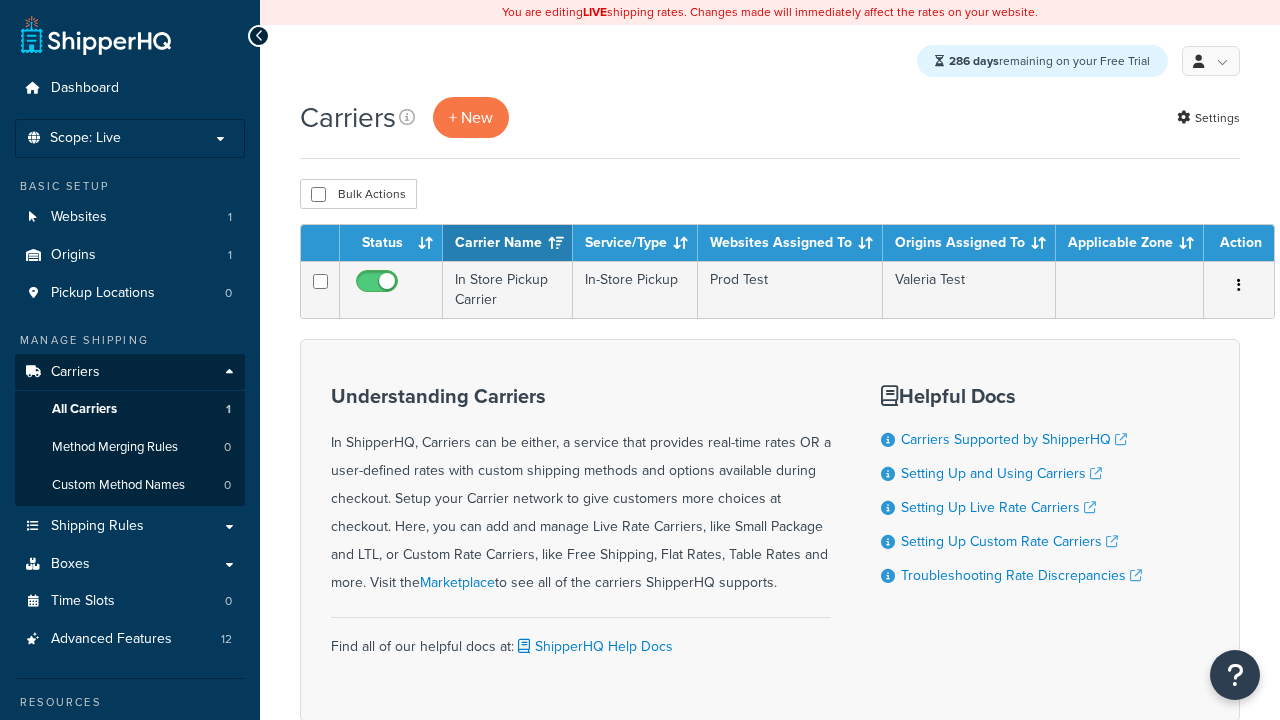 scroll, scrollTop: 0, scrollLeft: 0, axis: both 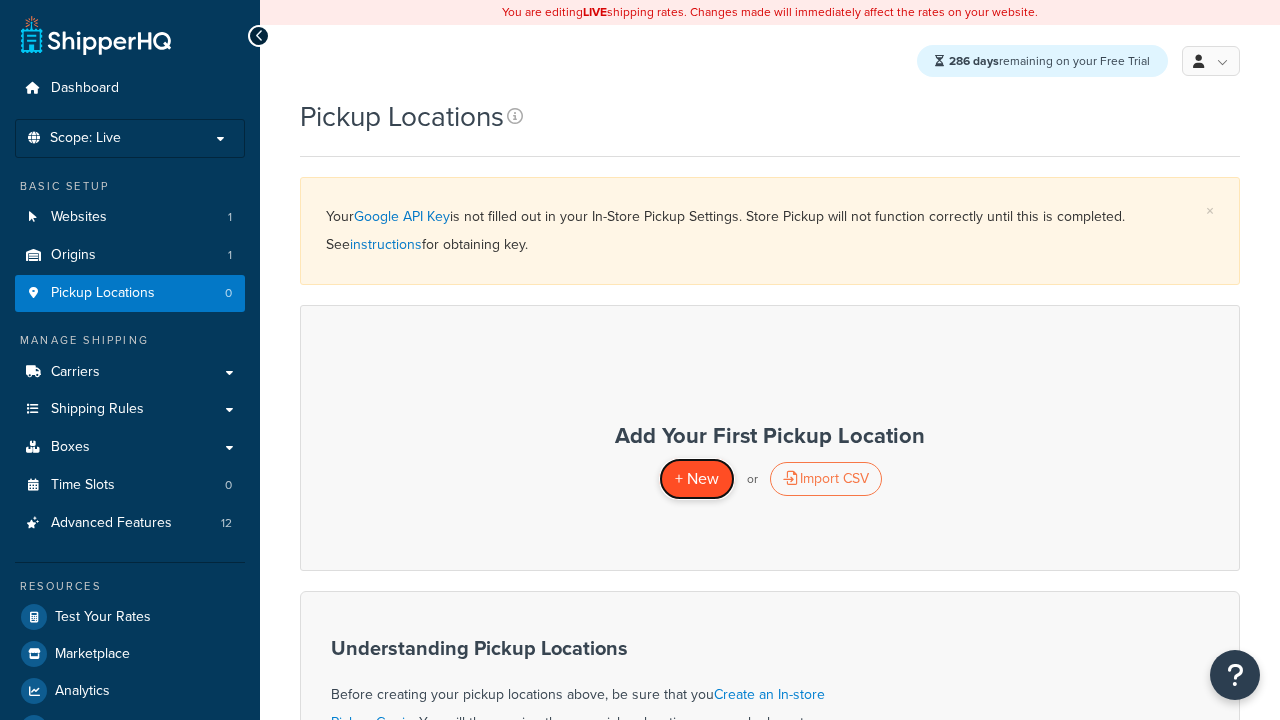 click on "+ New" at bounding box center [697, 478] 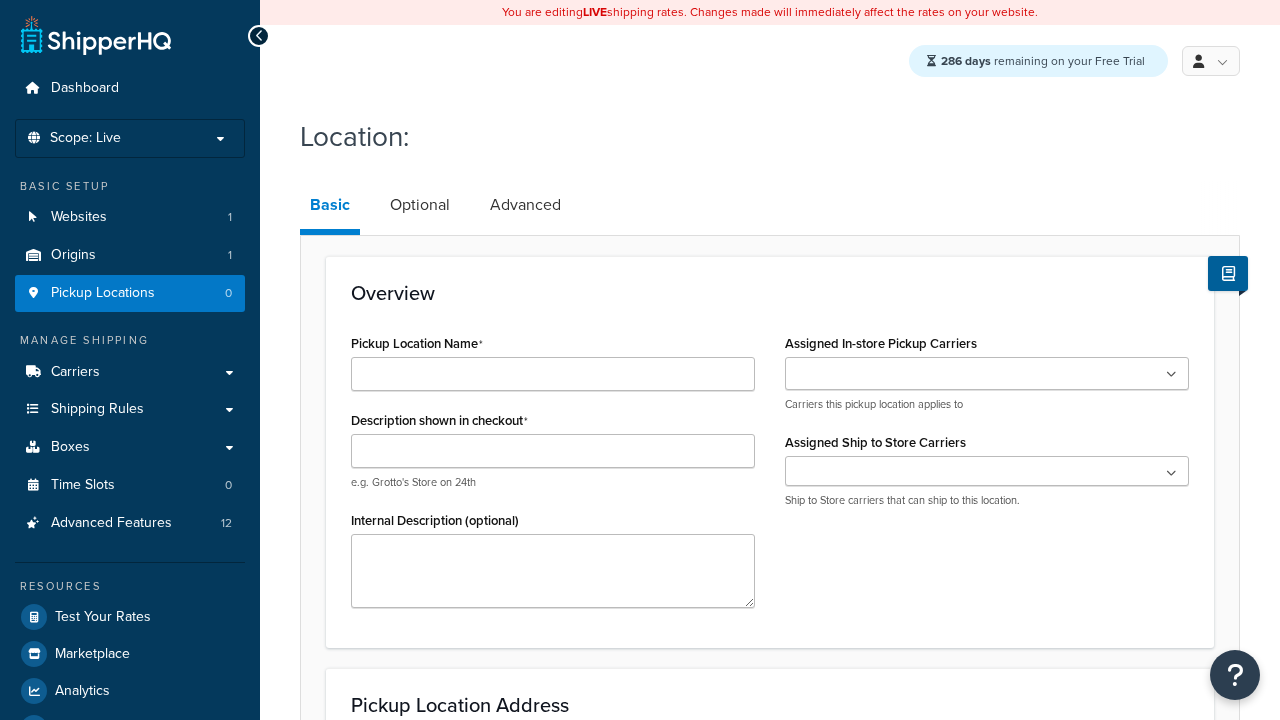 scroll, scrollTop: 0, scrollLeft: 0, axis: both 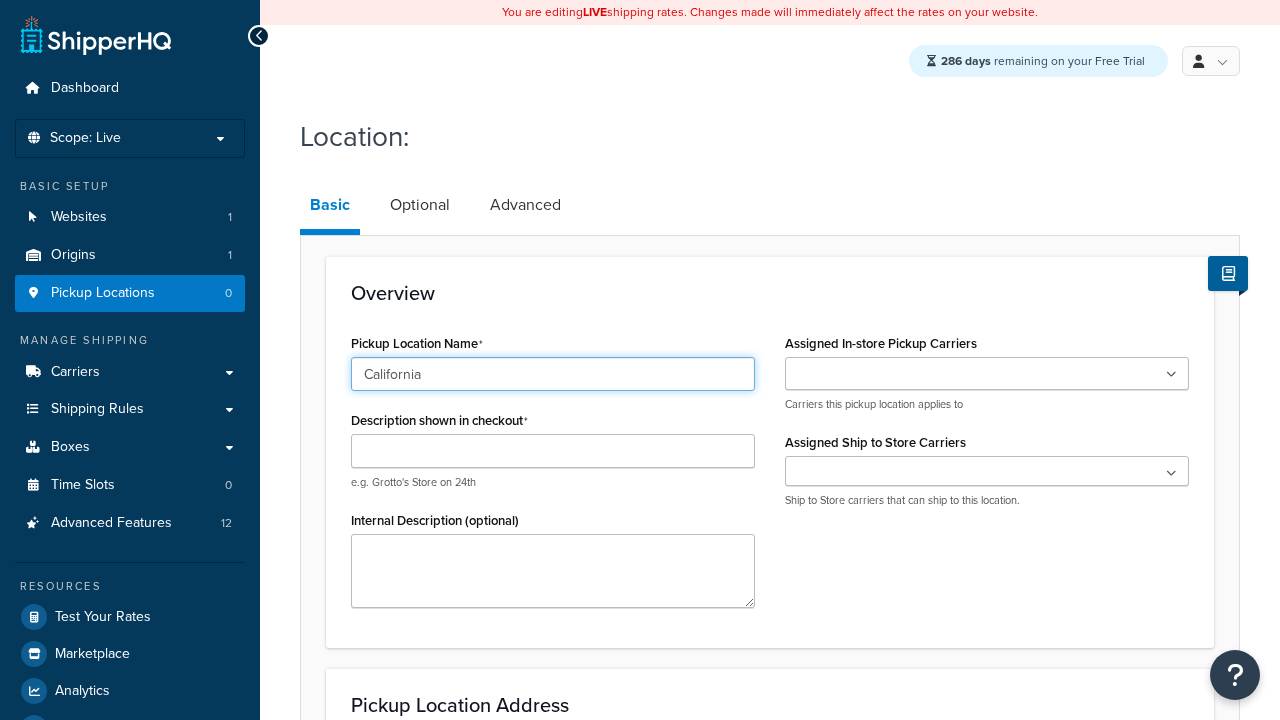 type on "California" 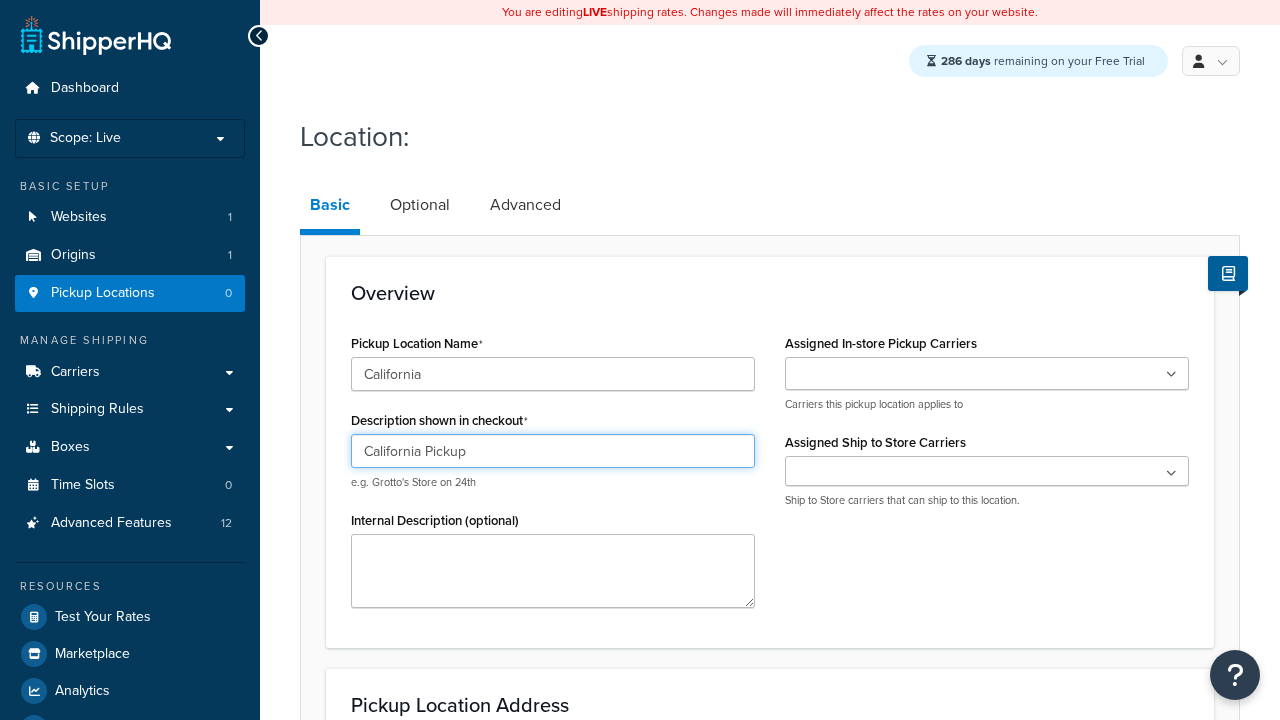 type on "California Pickup" 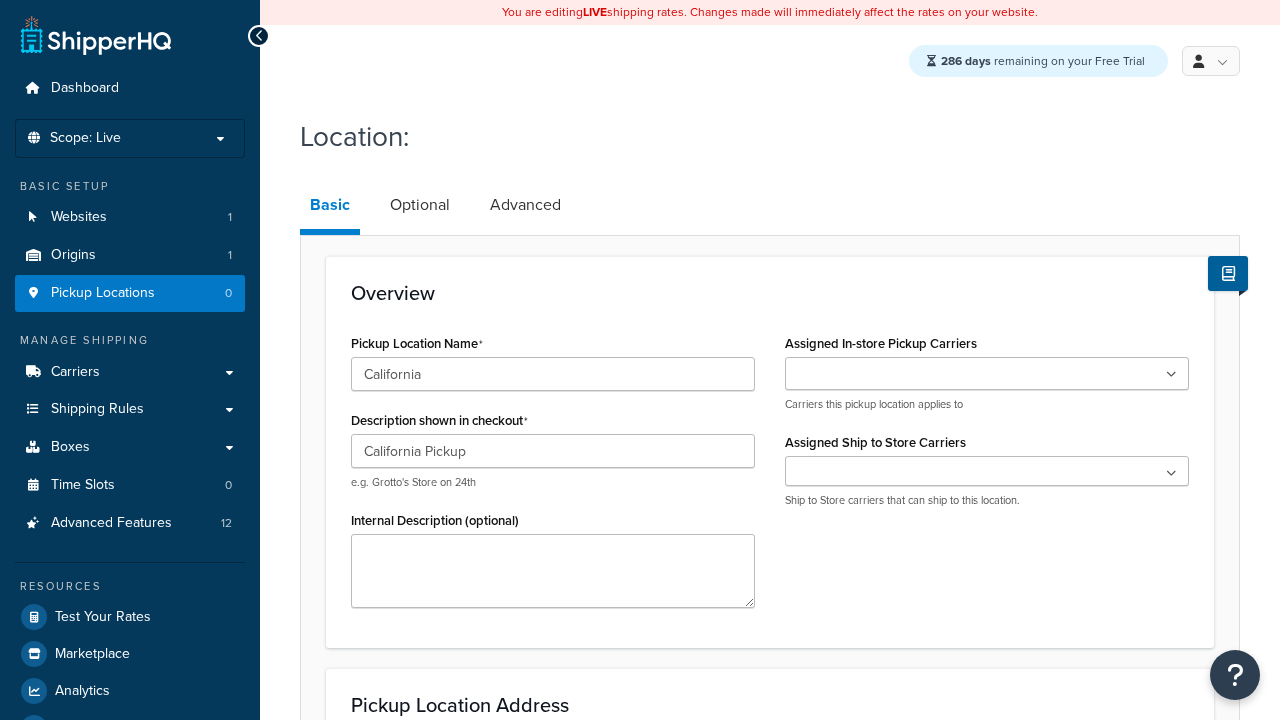 click at bounding box center (987, 373) 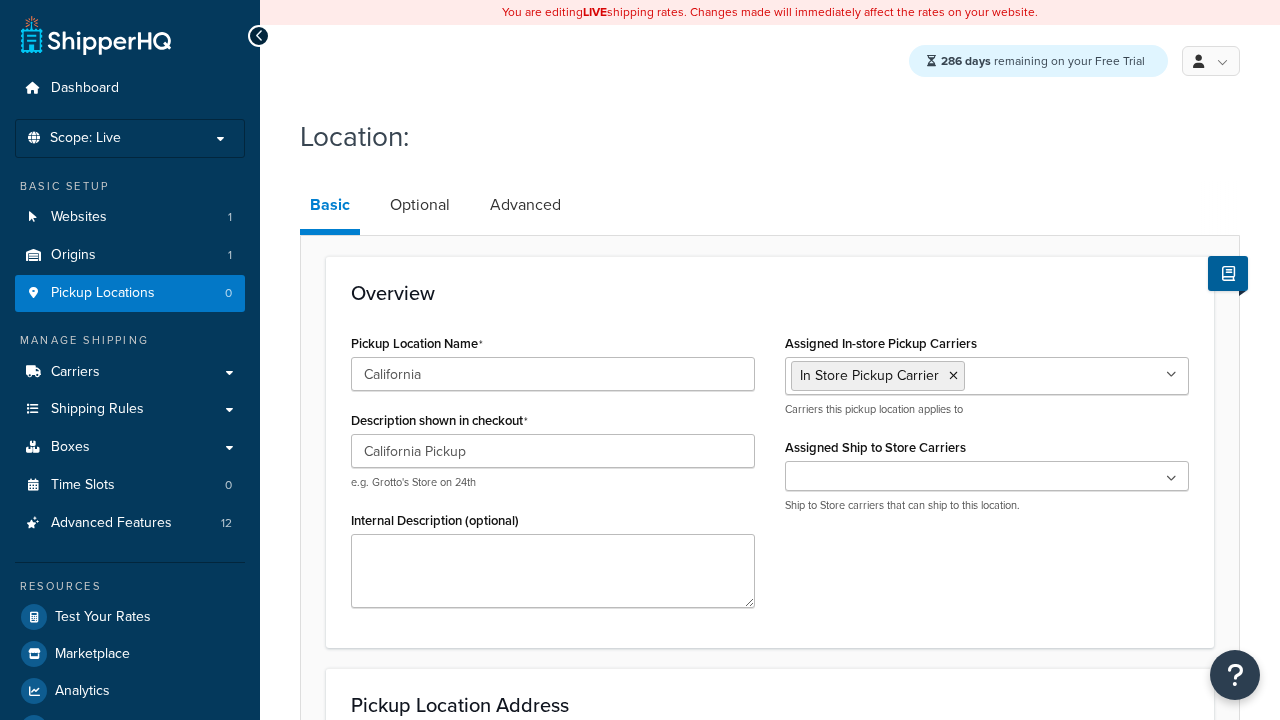 scroll, scrollTop: 307, scrollLeft: 0, axis: vertical 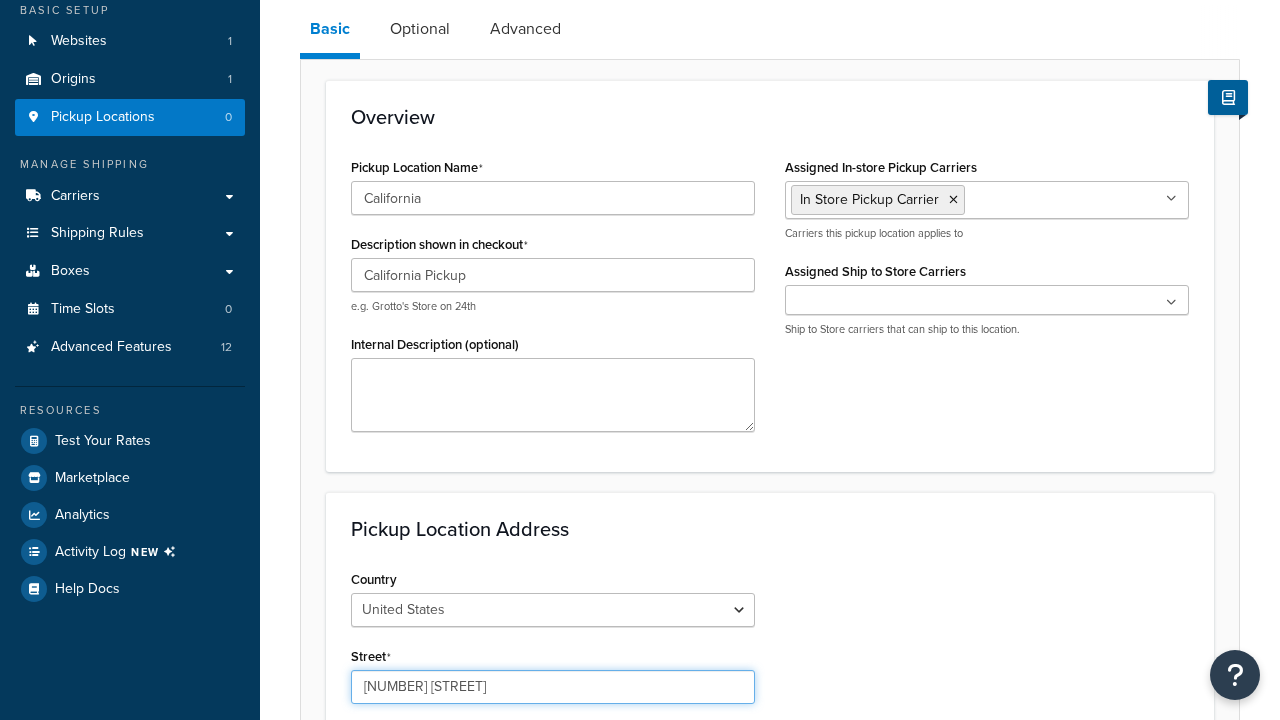 type on "3385 Michelson Drive" 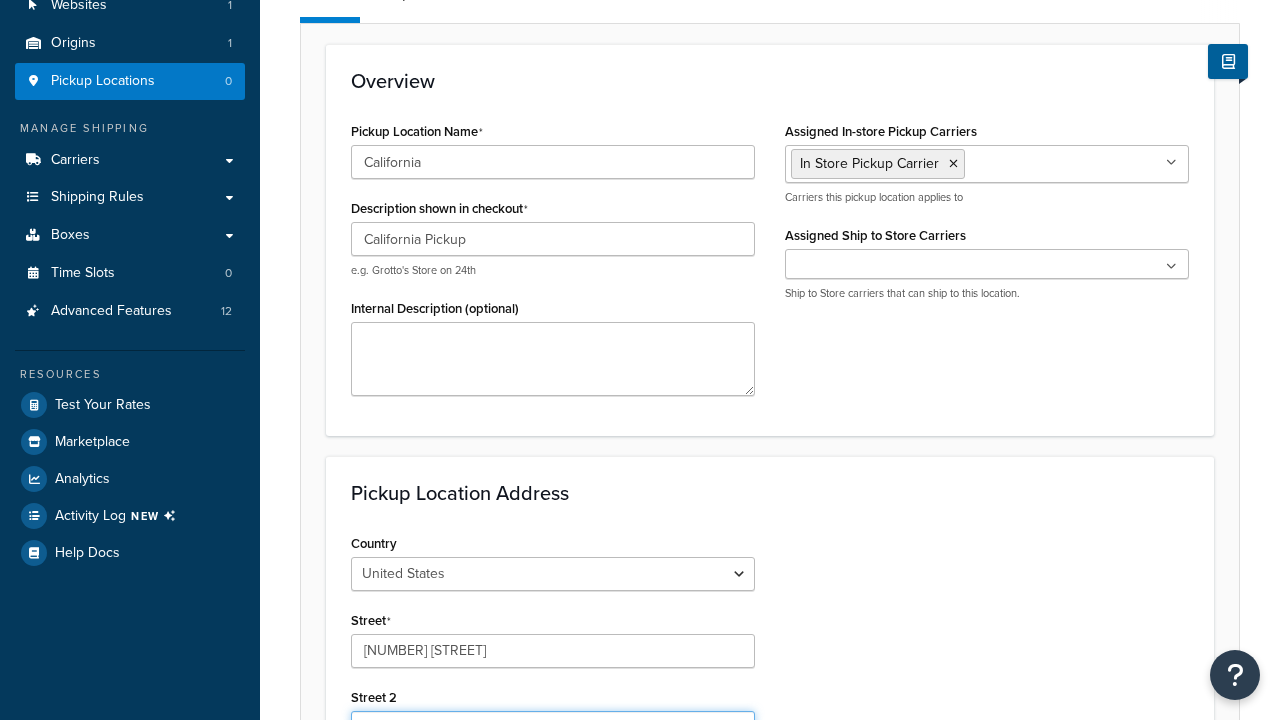 scroll, scrollTop: 0, scrollLeft: 0, axis: both 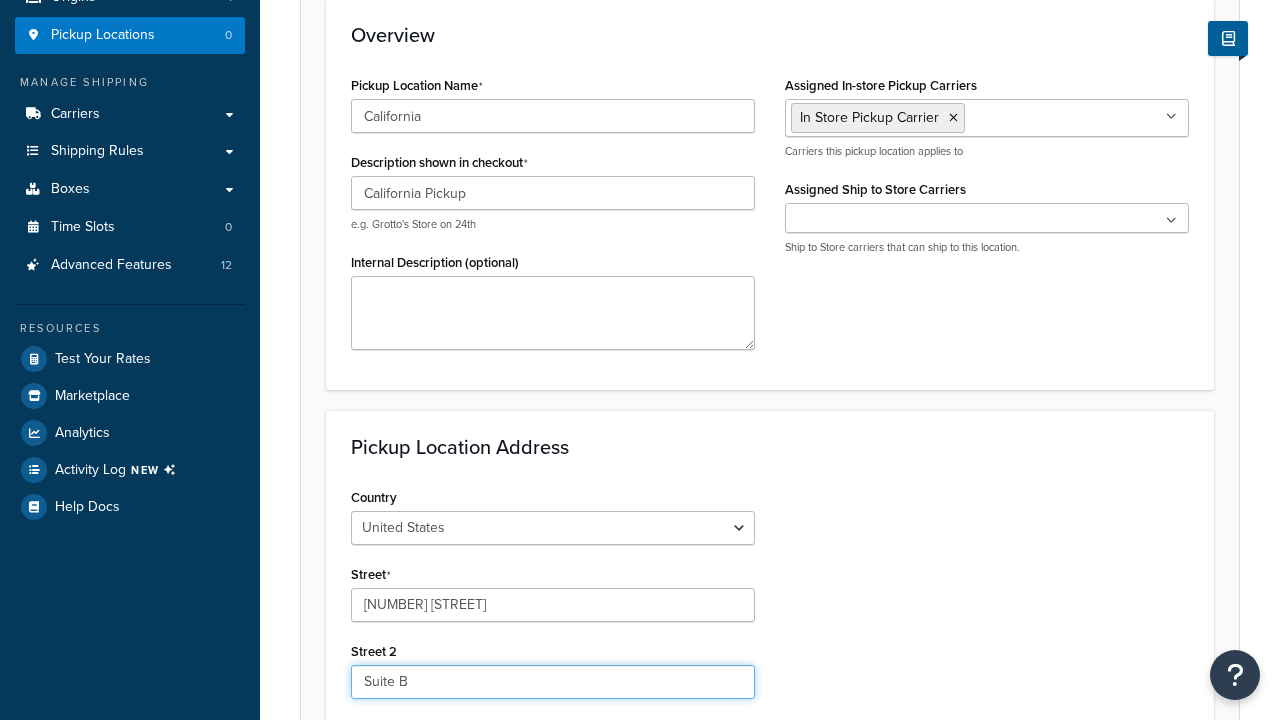 type on "Suite B" 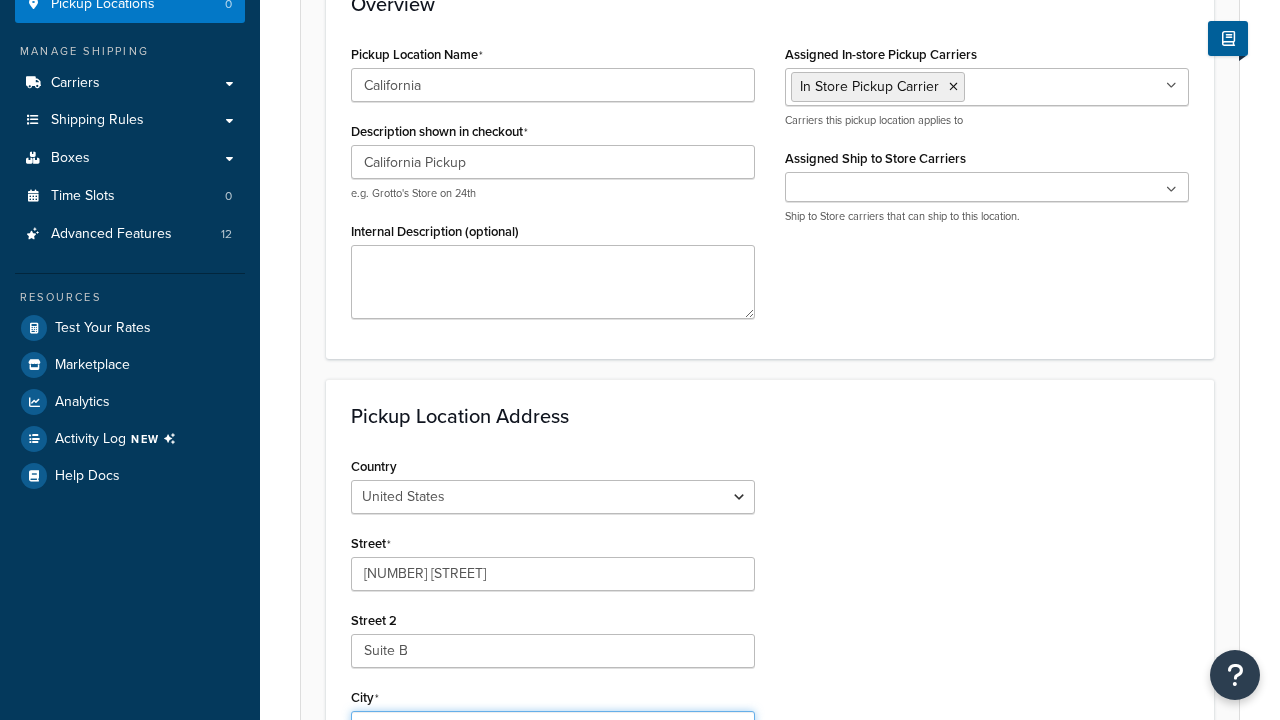 type on "Irvine" 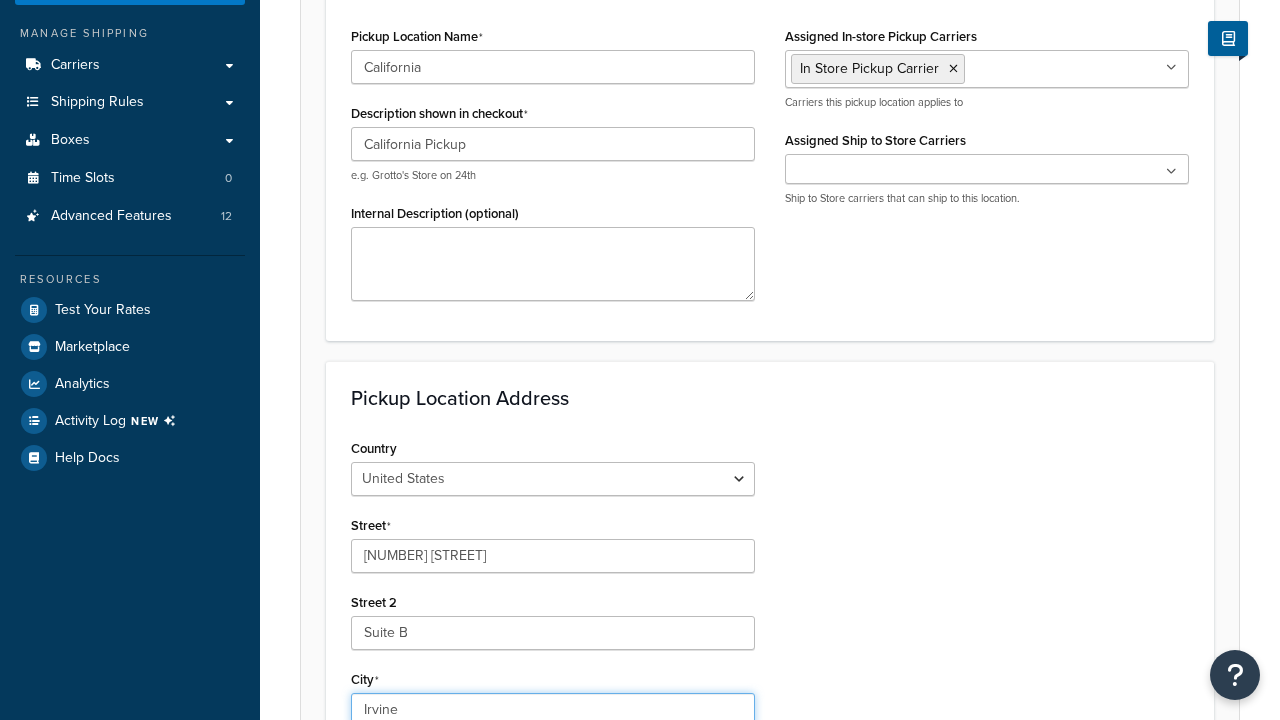 select on "5" 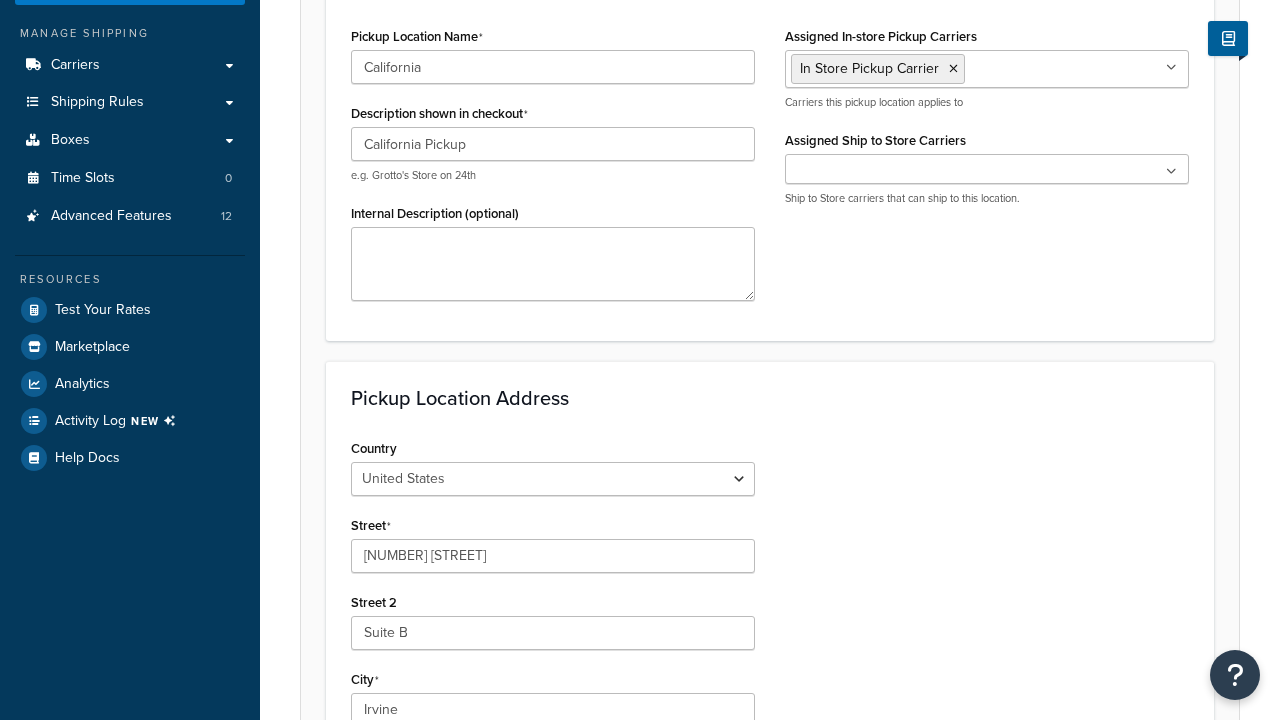 scroll, scrollTop: 737, scrollLeft: 0, axis: vertical 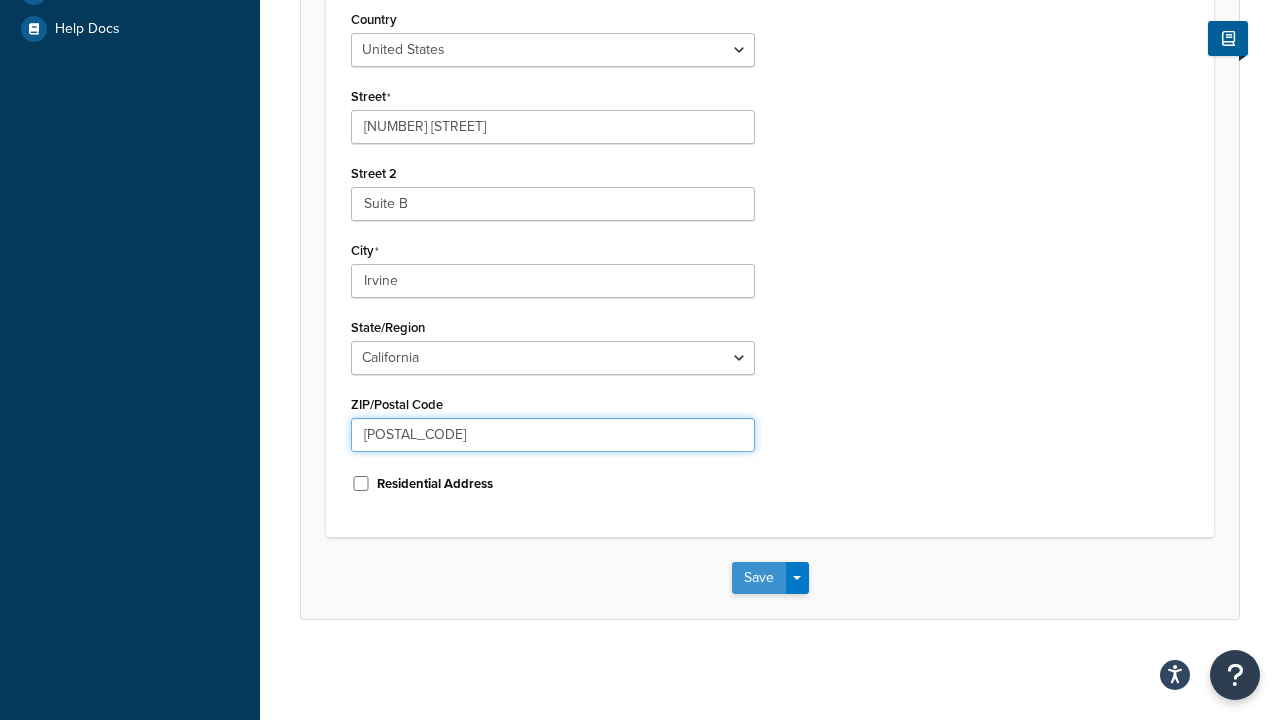 type on "92612" 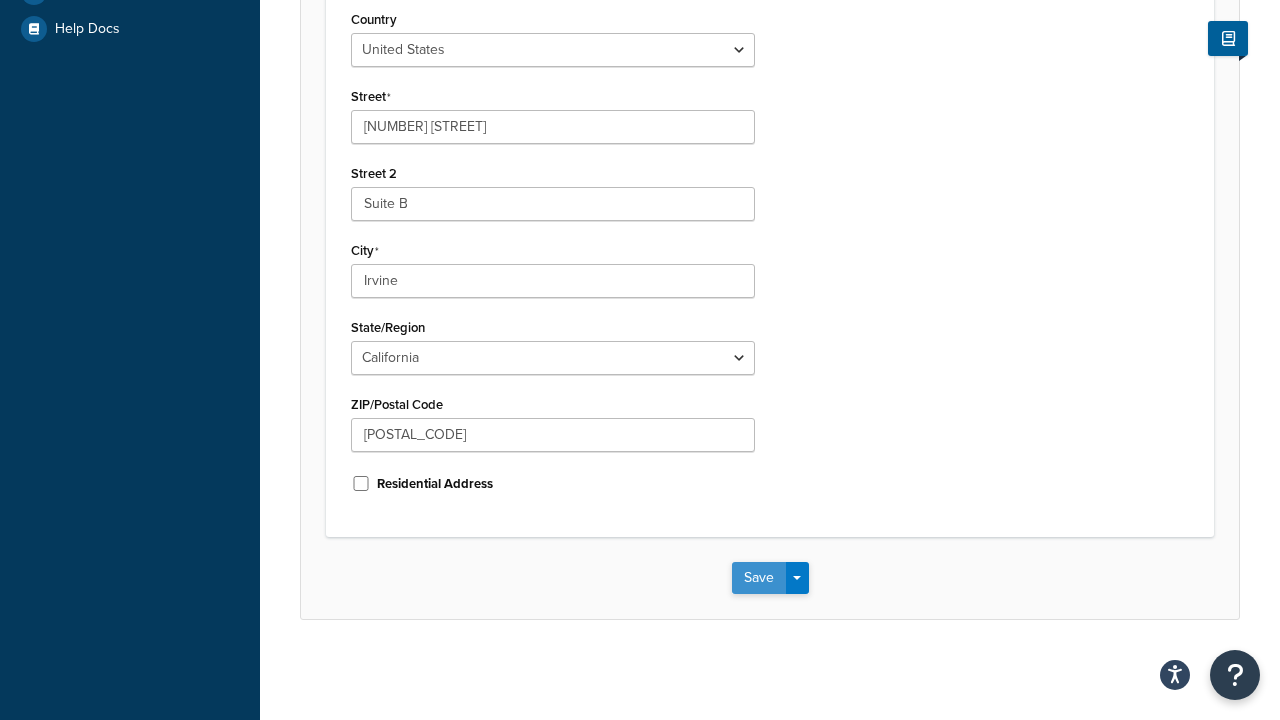 click on "Save" at bounding box center [759, 578] 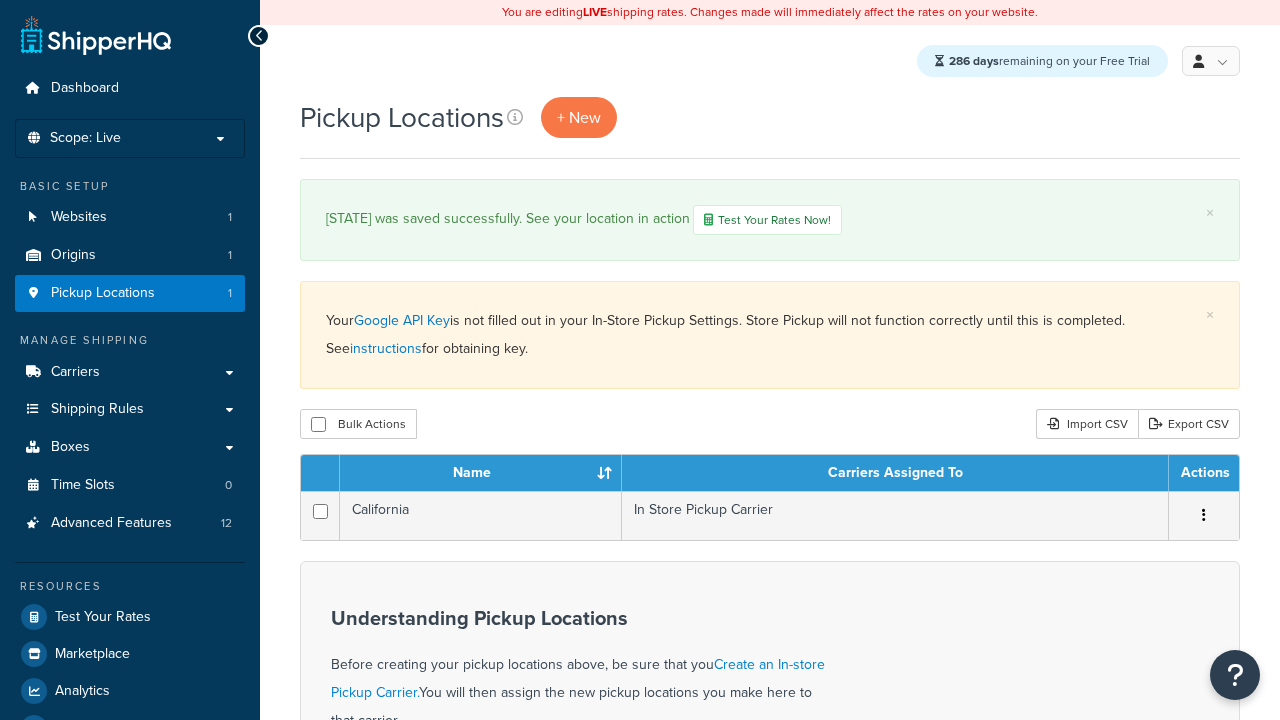 scroll, scrollTop: 0, scrollLeft: 0, axis: both 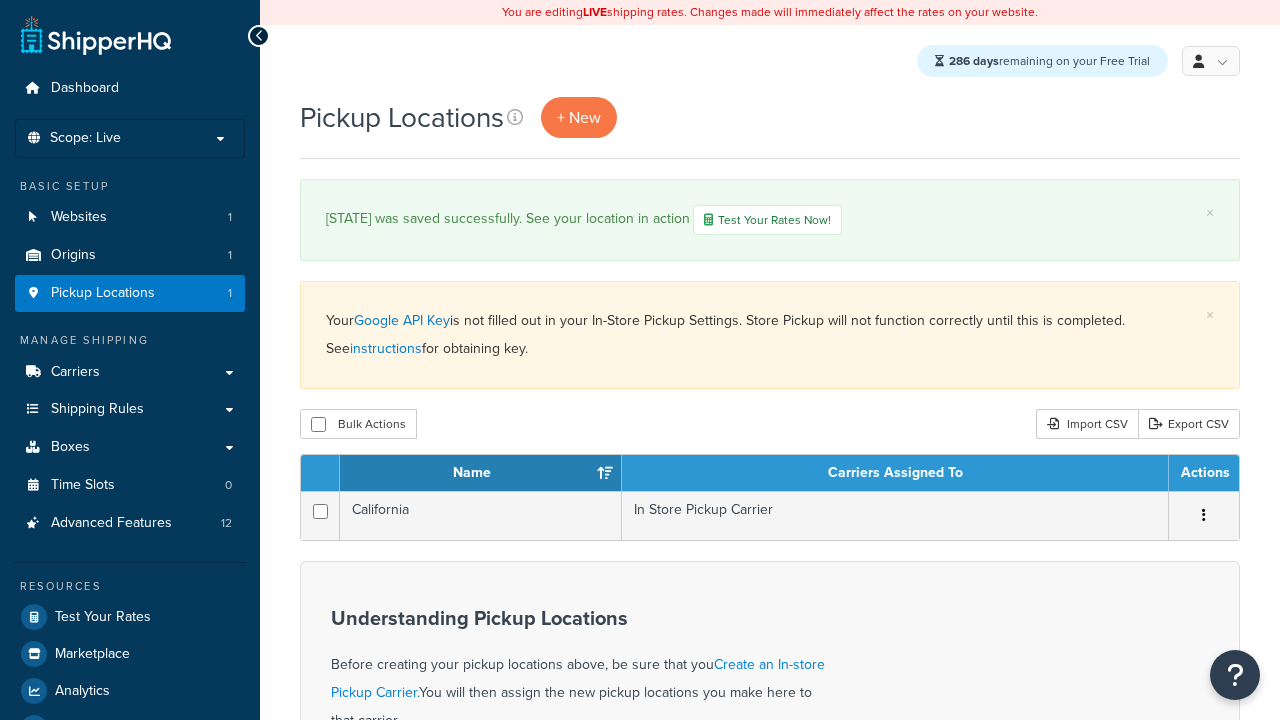 click on "Actions" at bounding box center [1204, 473] 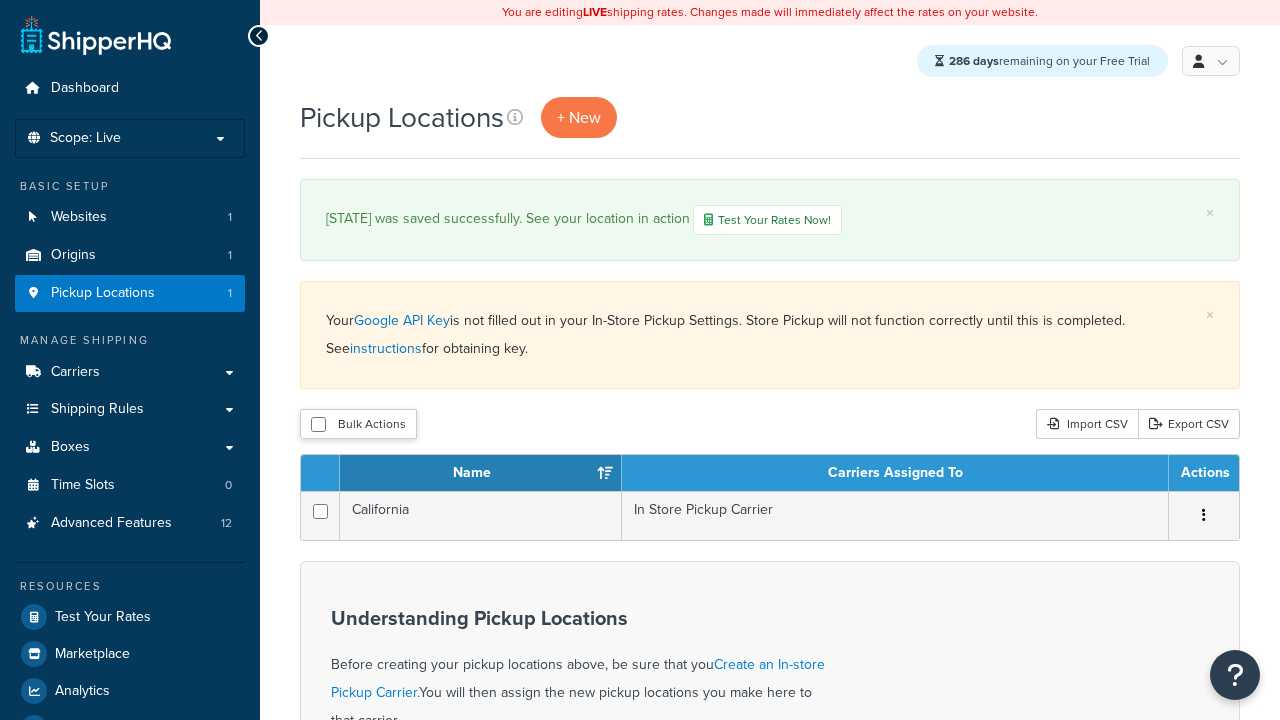 click on "Actions" at bounding box center [1204, 473] 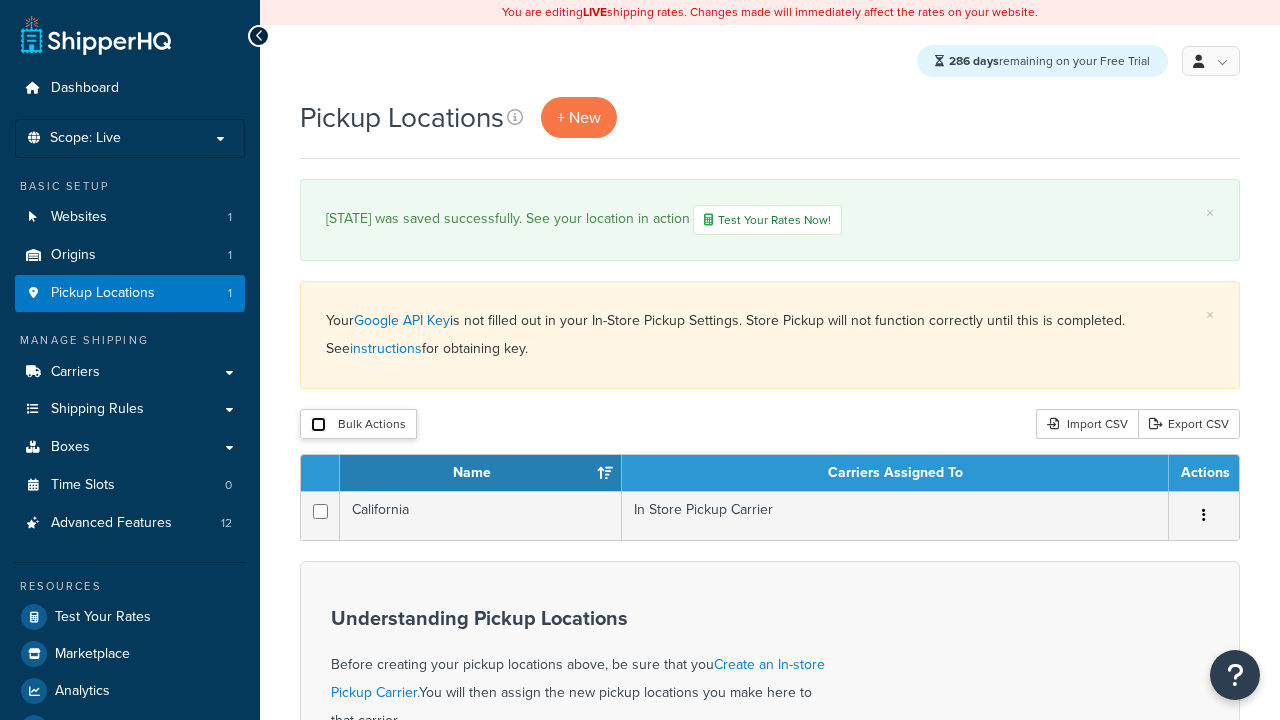 click at bounding box center [318, 424] 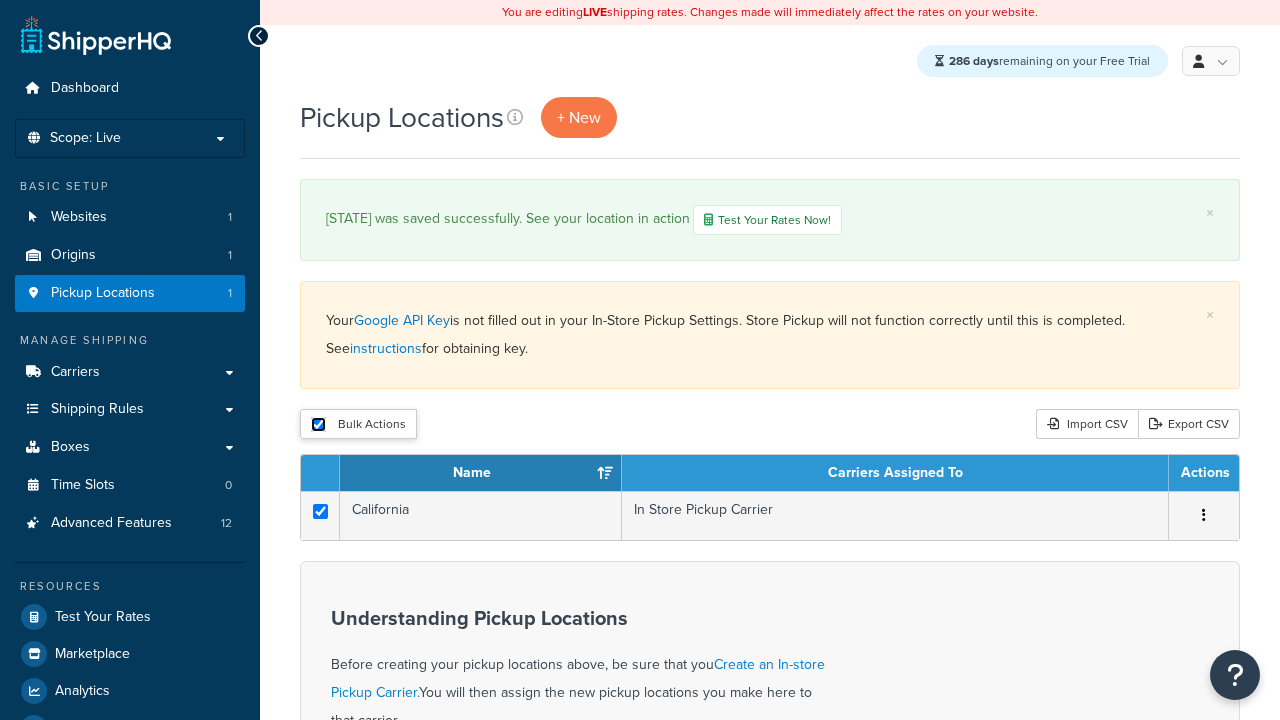 checkbox on "true" 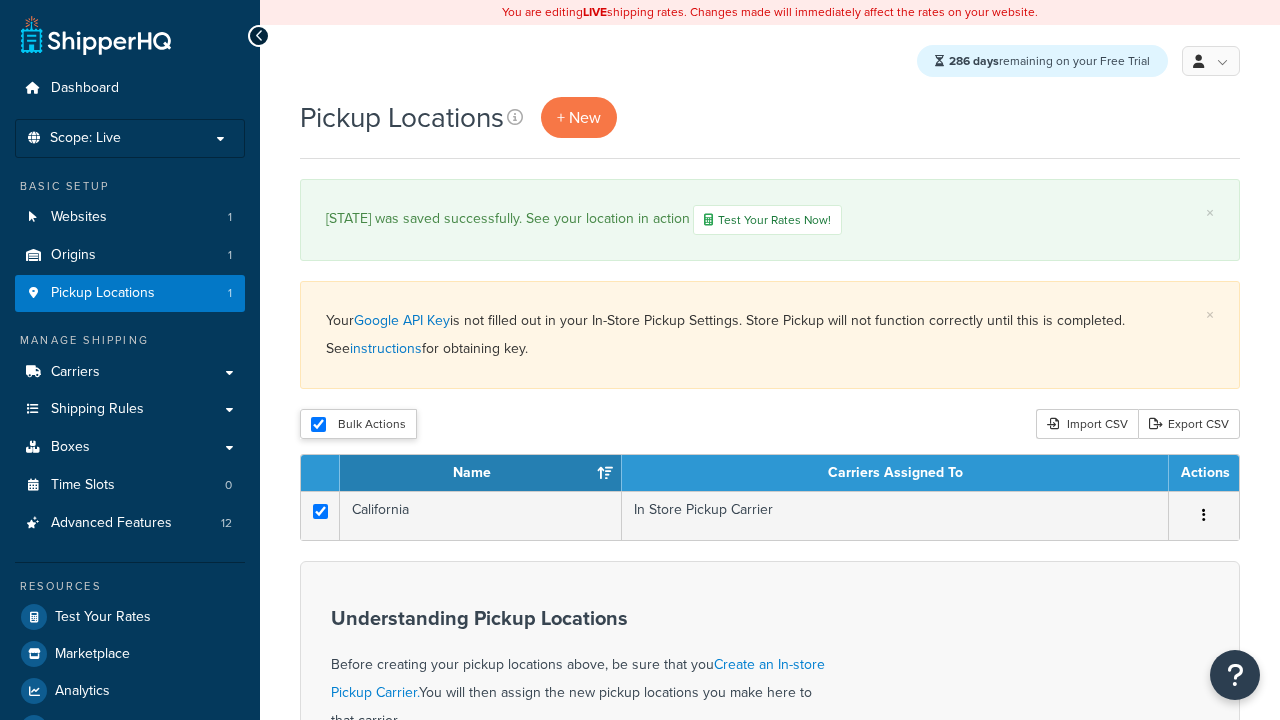 click on "Delete" at bounding box center (0, 0) 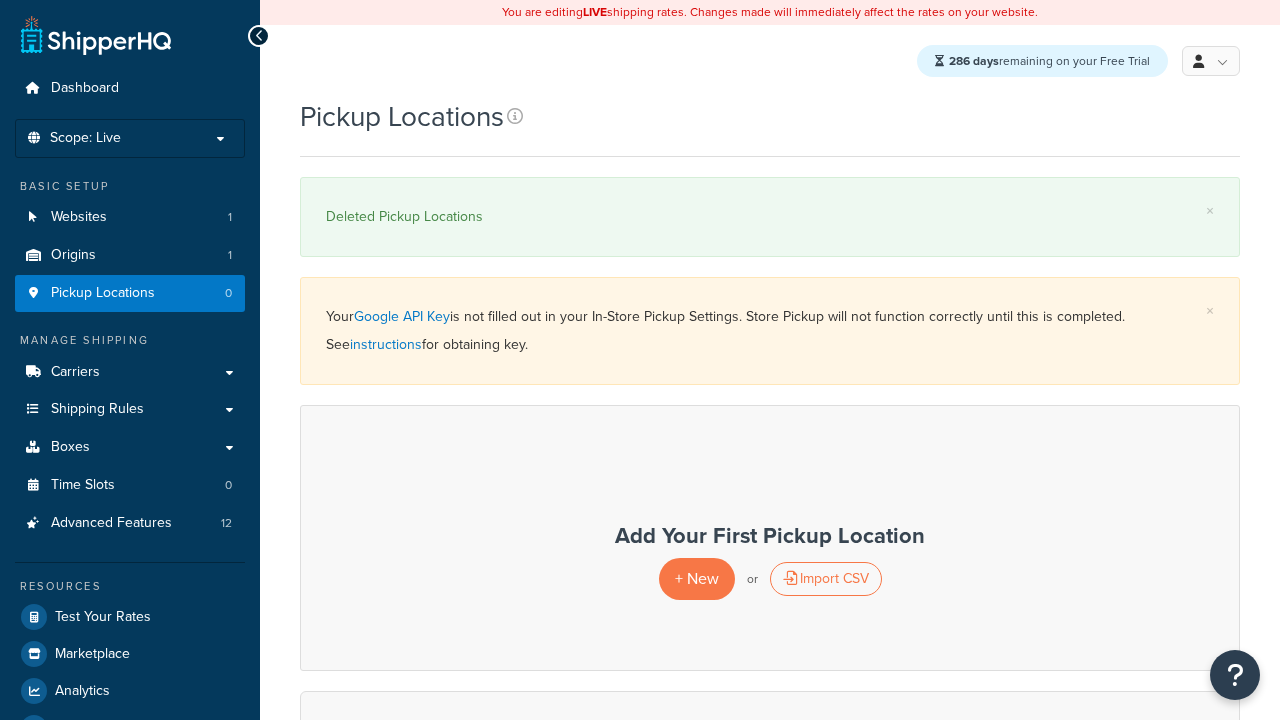 scroll, scrollTop: 0, scrollLeft: 0, axis: both 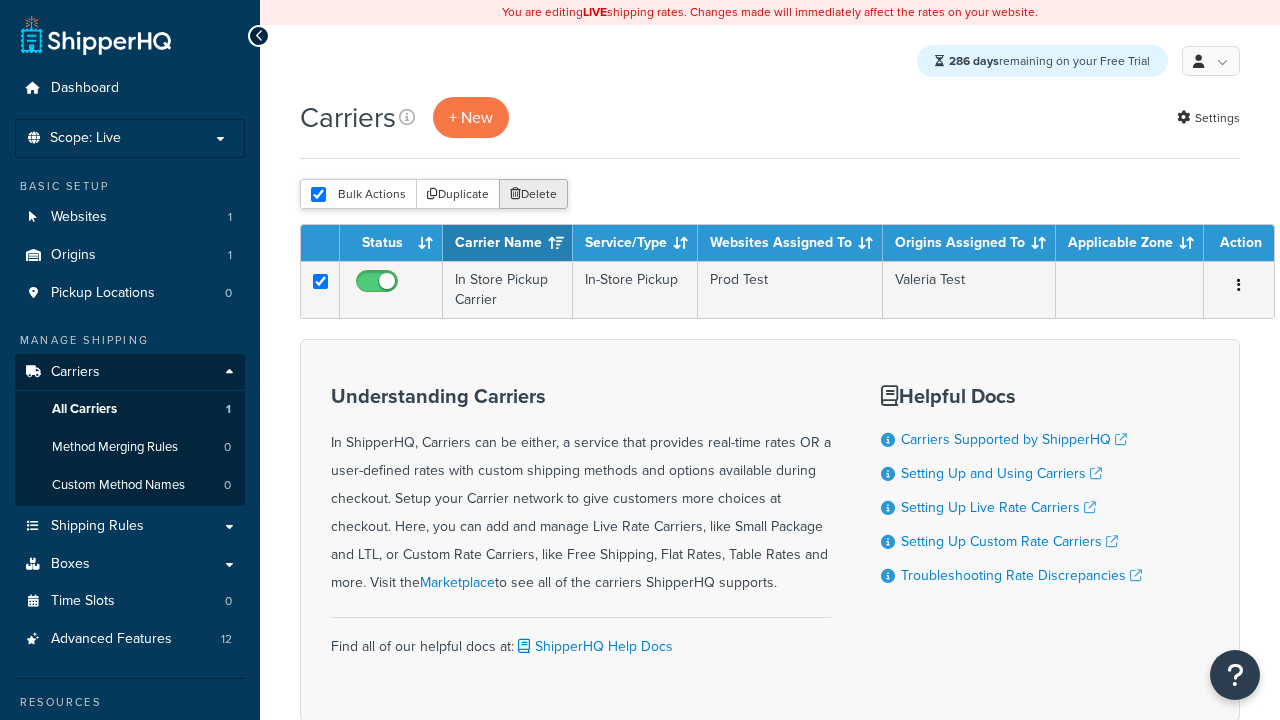 click on "Delete" at bounding box center (533, 194) 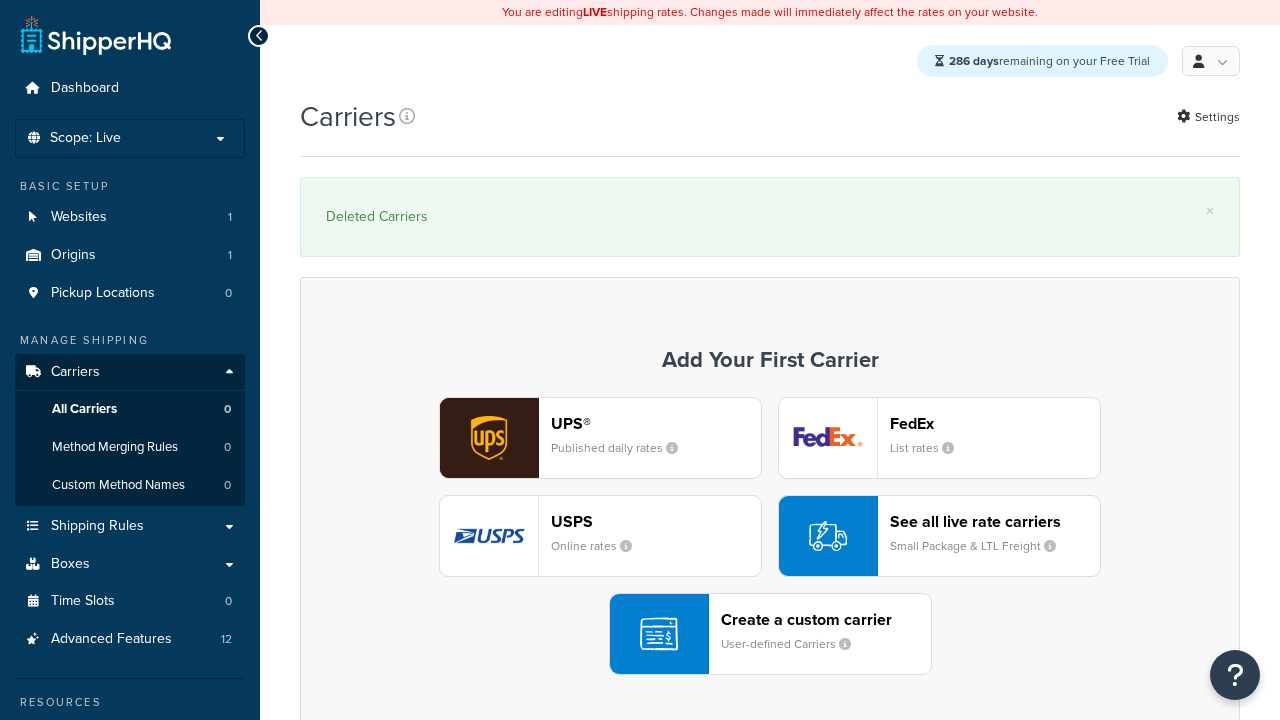 scroll, scrollTop: 0, scrollLeft: 0, axis: both 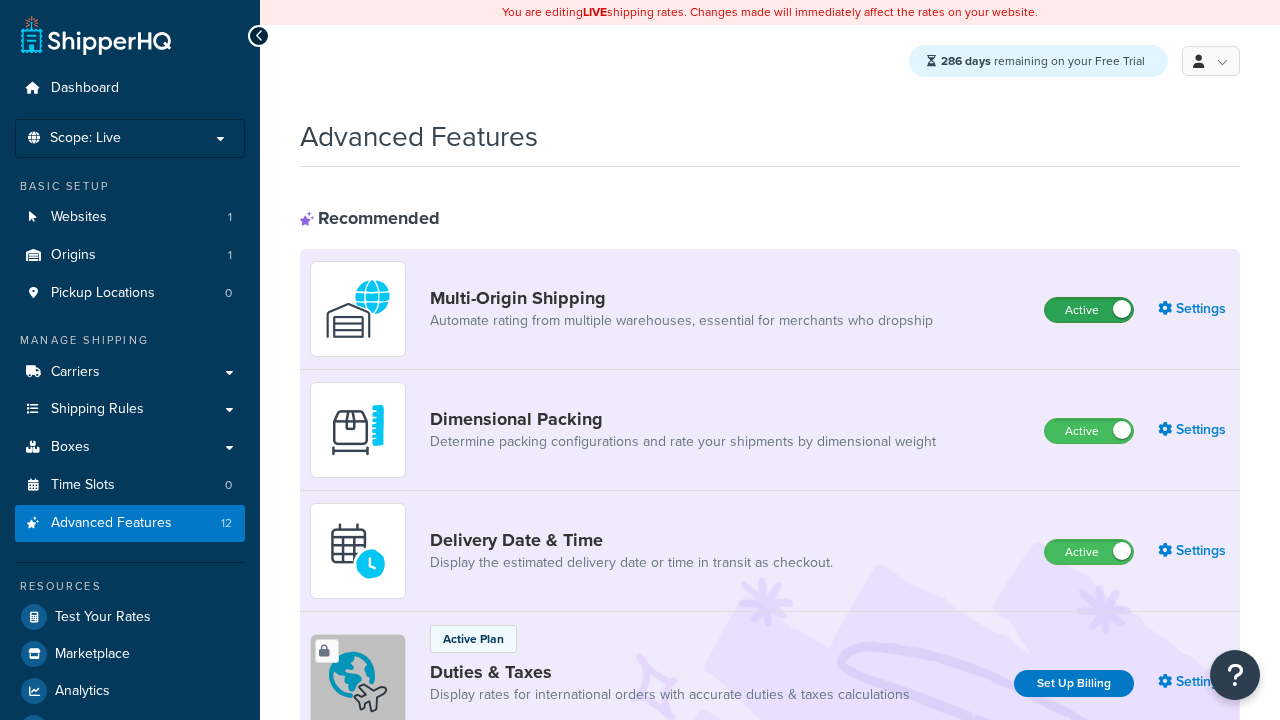 click on "Active" at bounding box center [1089, 310] 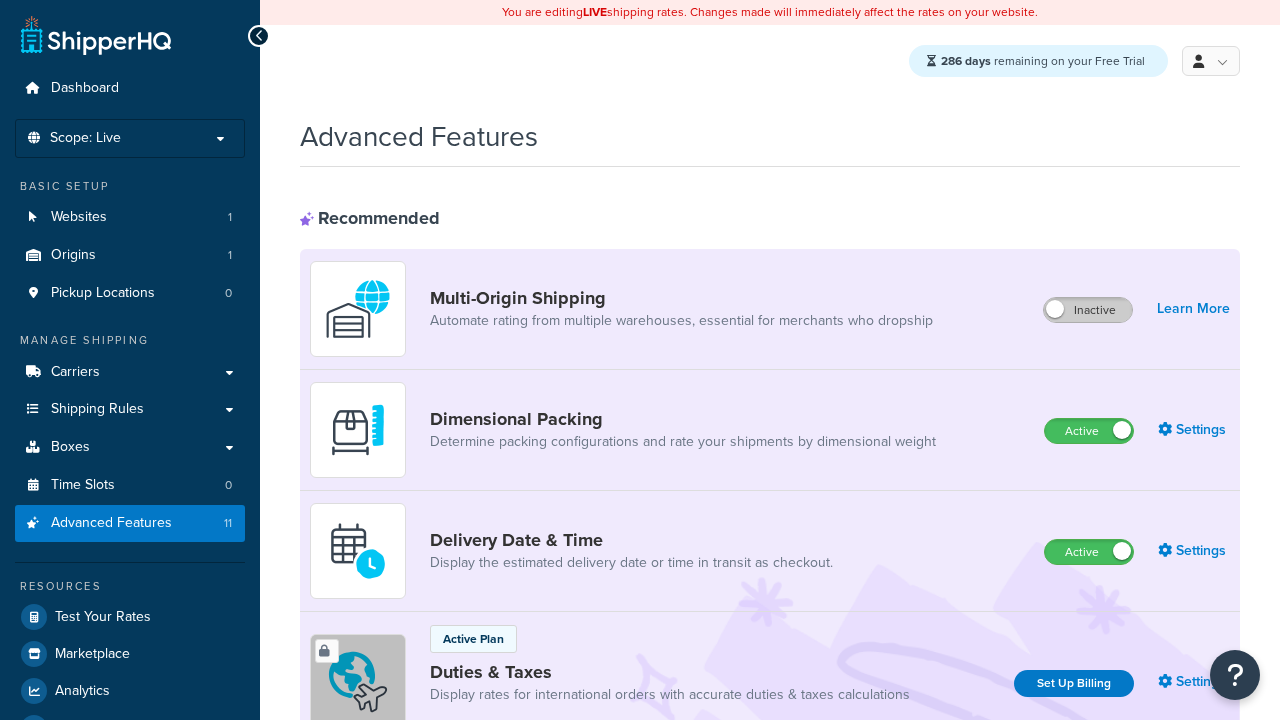scroll, scrollTop: 0, scrollLeft: 0, axis: both 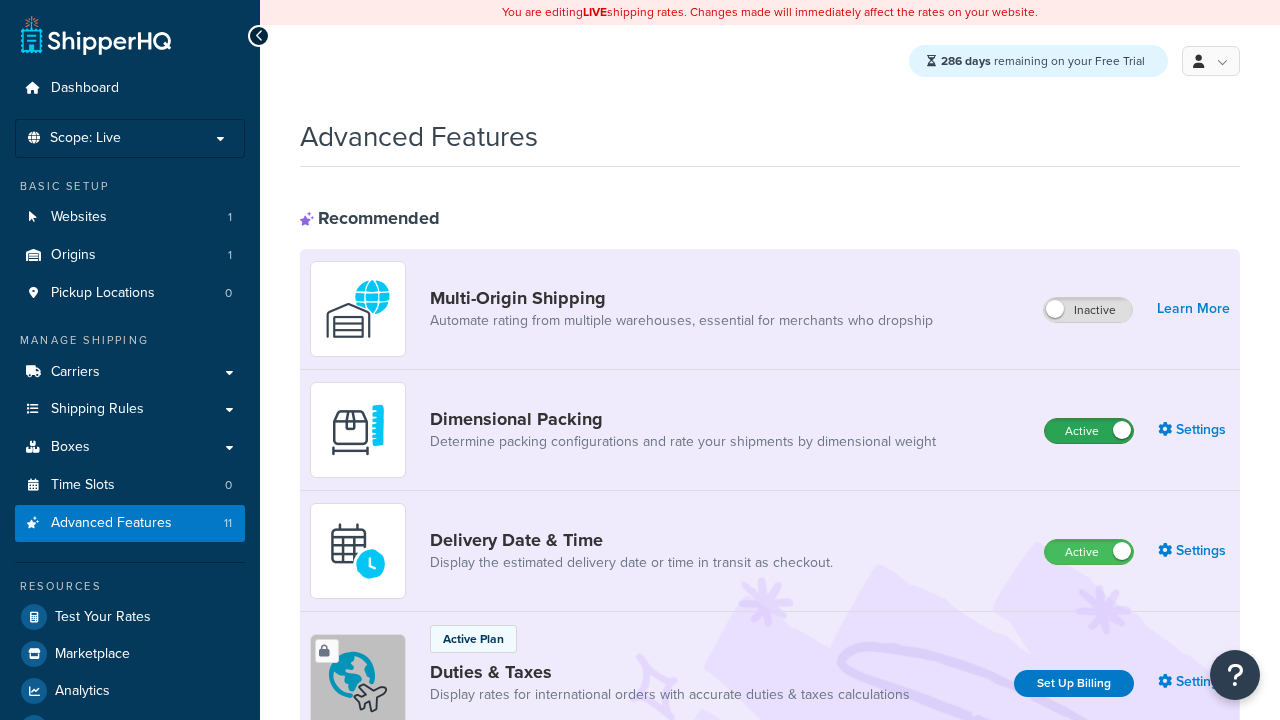 click on "Active" at bounding box center (1089, 431) 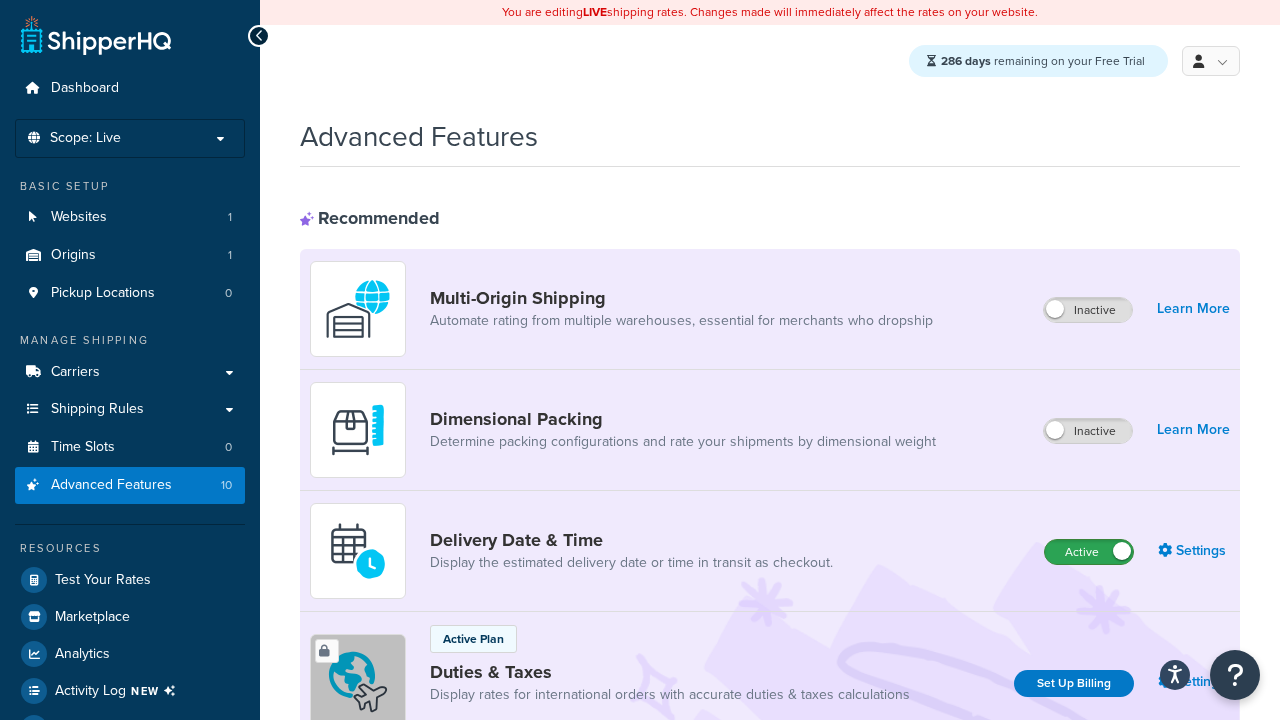 click on "Active" at bounding box center [1089, 552] 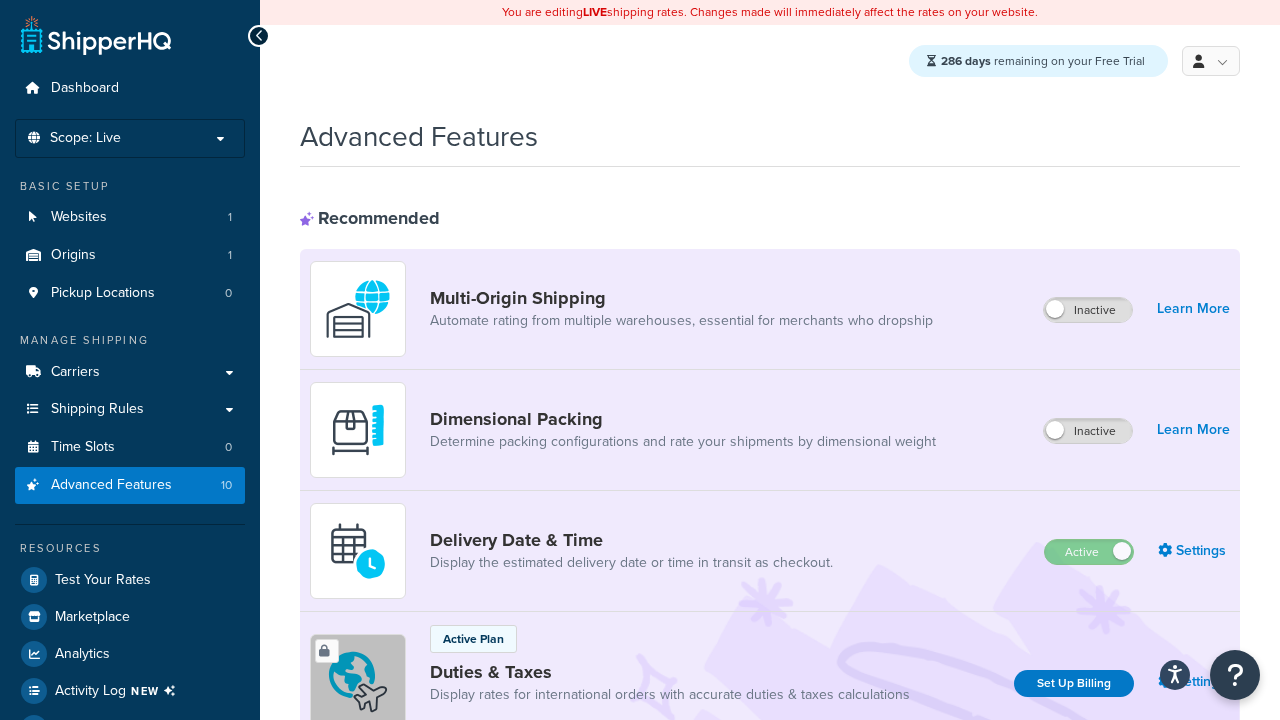 click on "Active" at bounding box center (1089, 887) 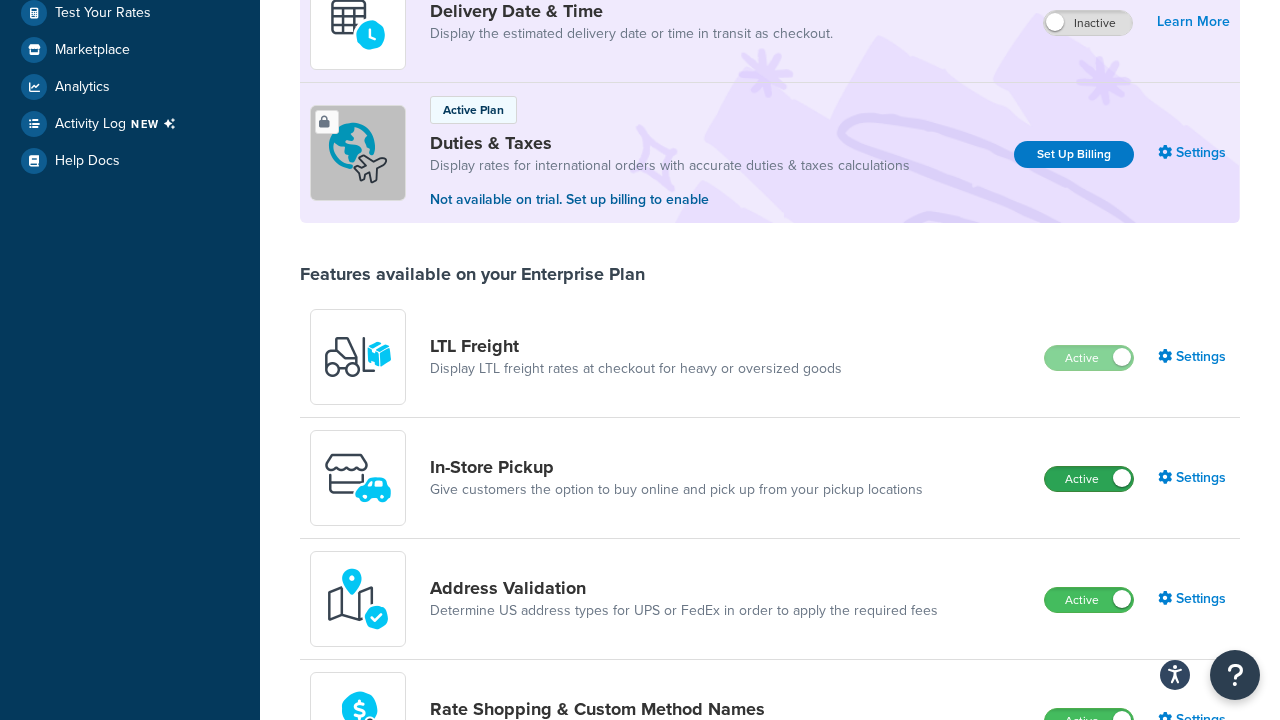 click on "Active" at bounding box center [1089, 479] 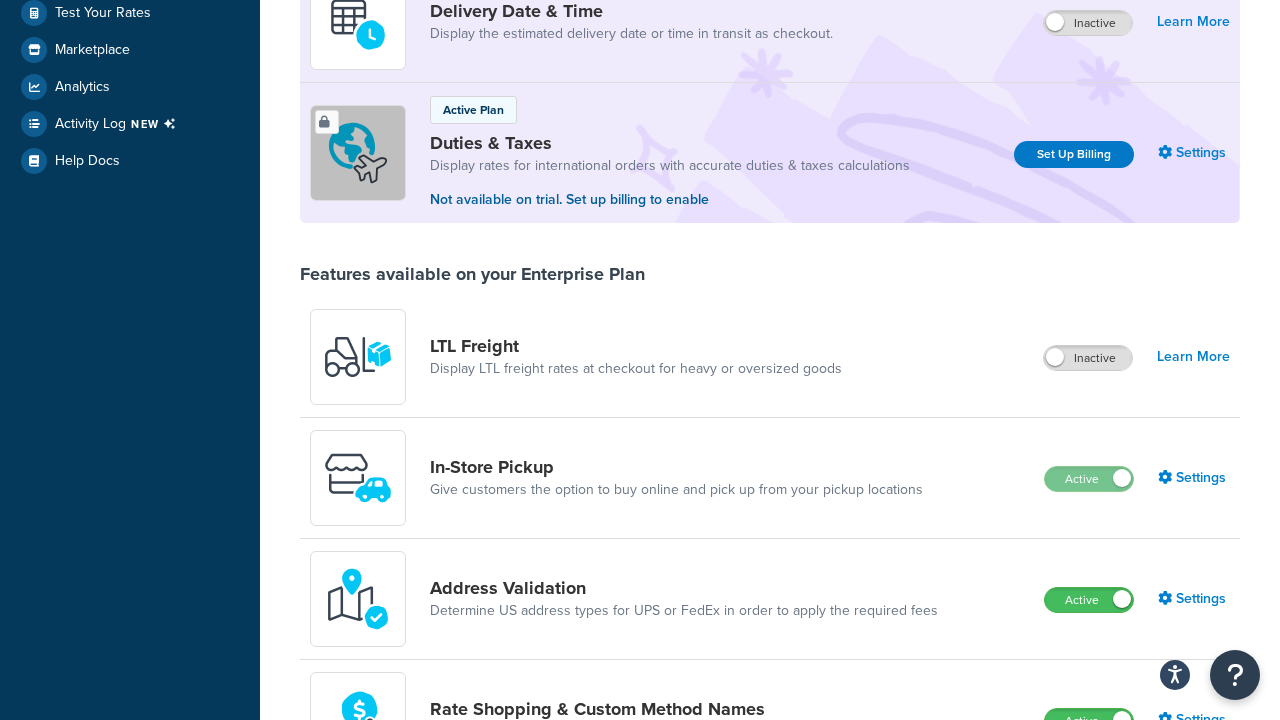 click on "Active" at bounding box center (1089, 600) 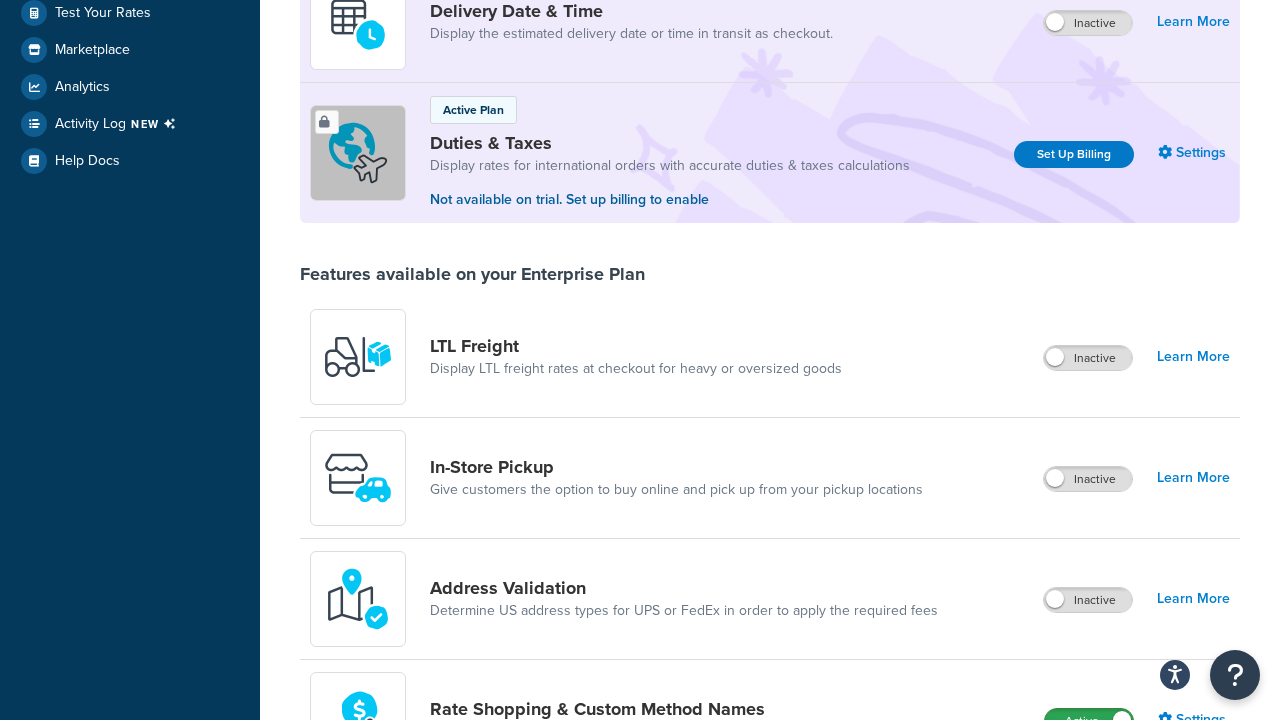 click on "Active" at bounding box center (1089, 721) 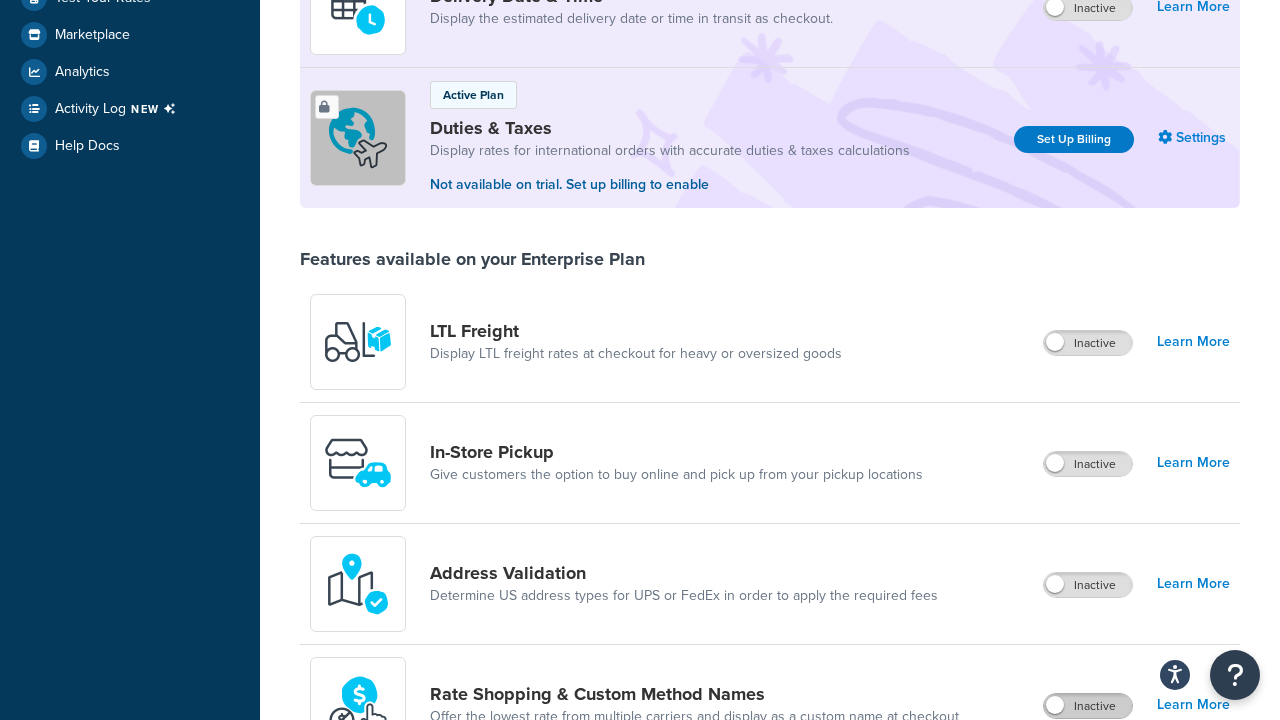 click on "Active" at bounding box center [1088, 827] 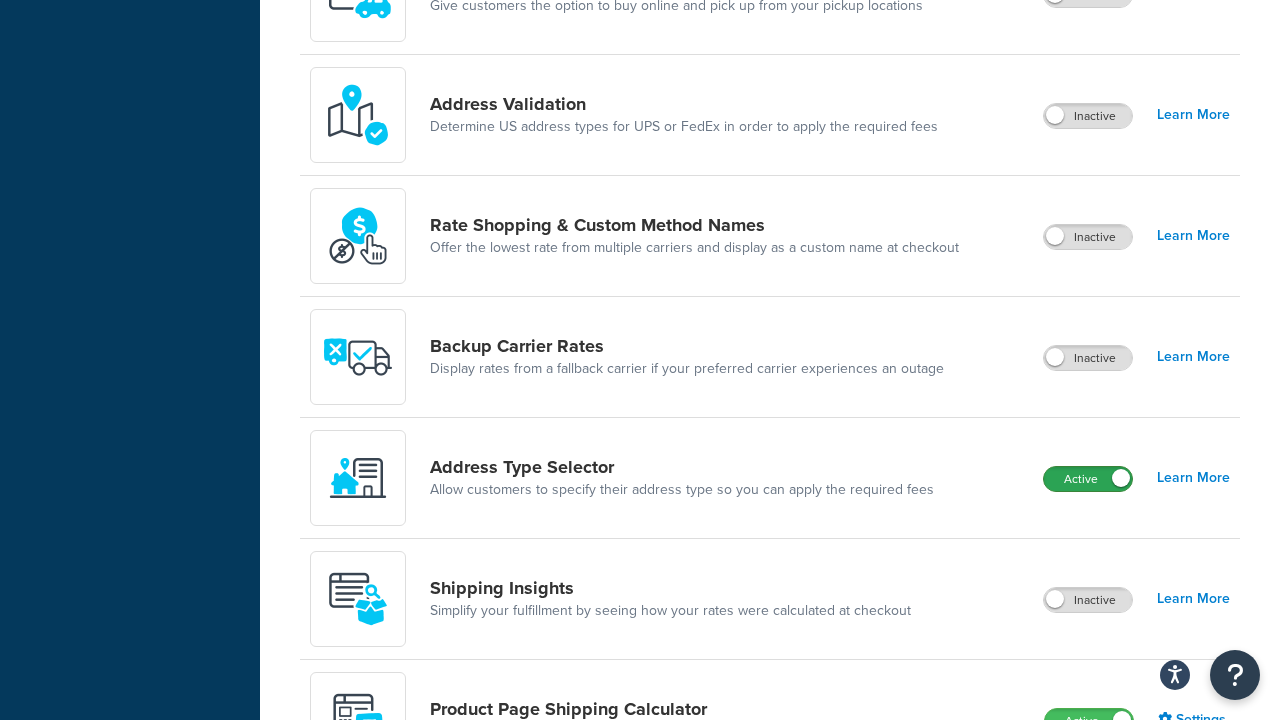 click on "Active" at bounding box center [1088, 479] 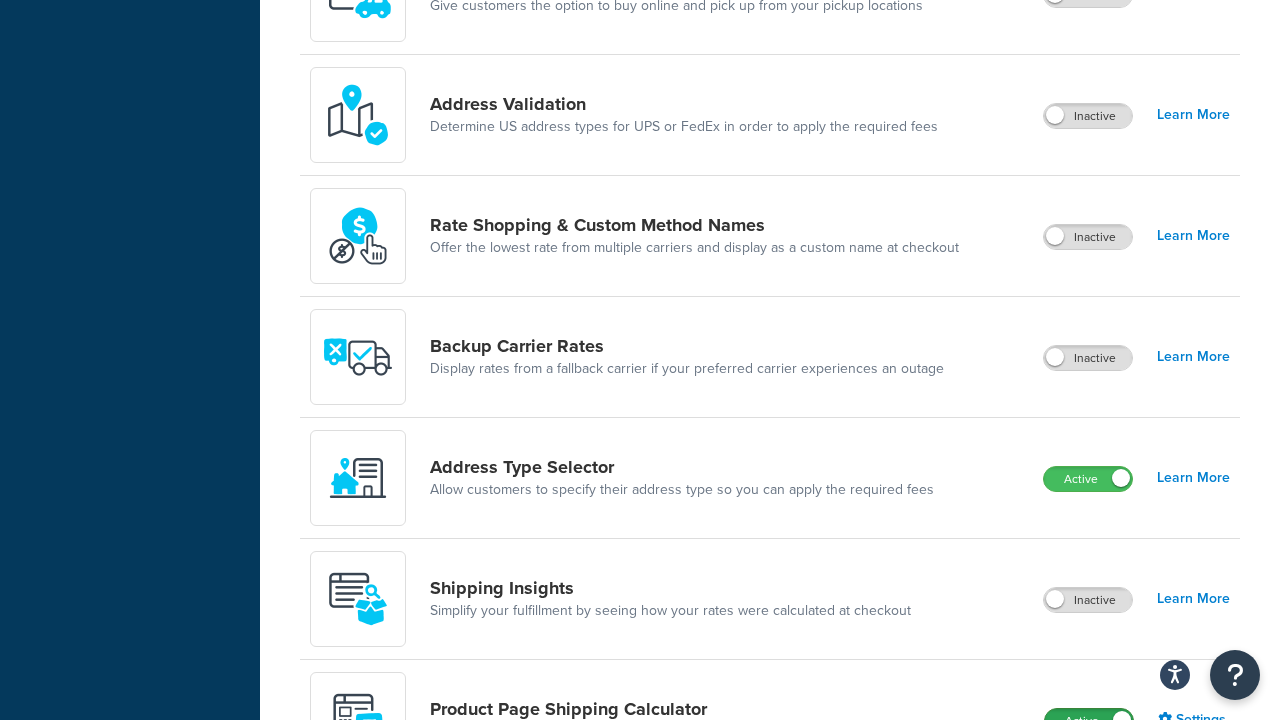 click on "Active" at bounding box center (1089, 721) 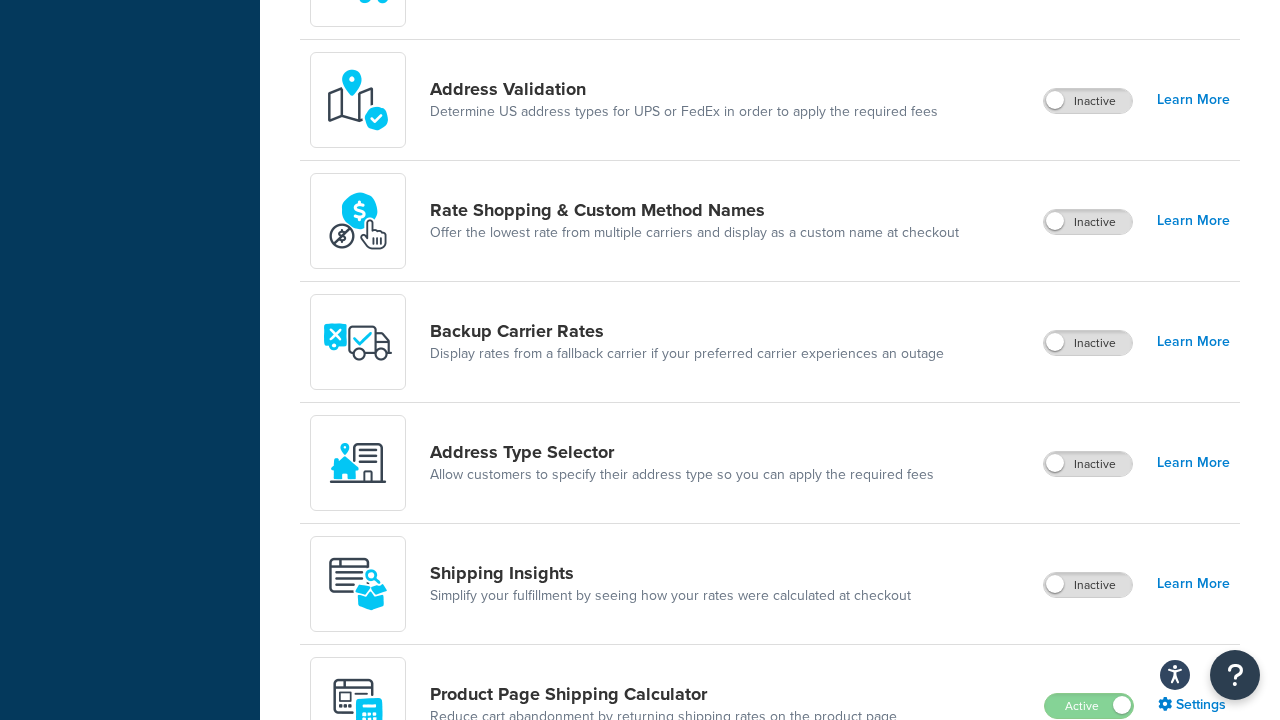 click on "Active" at bounding box center (1088, 827) 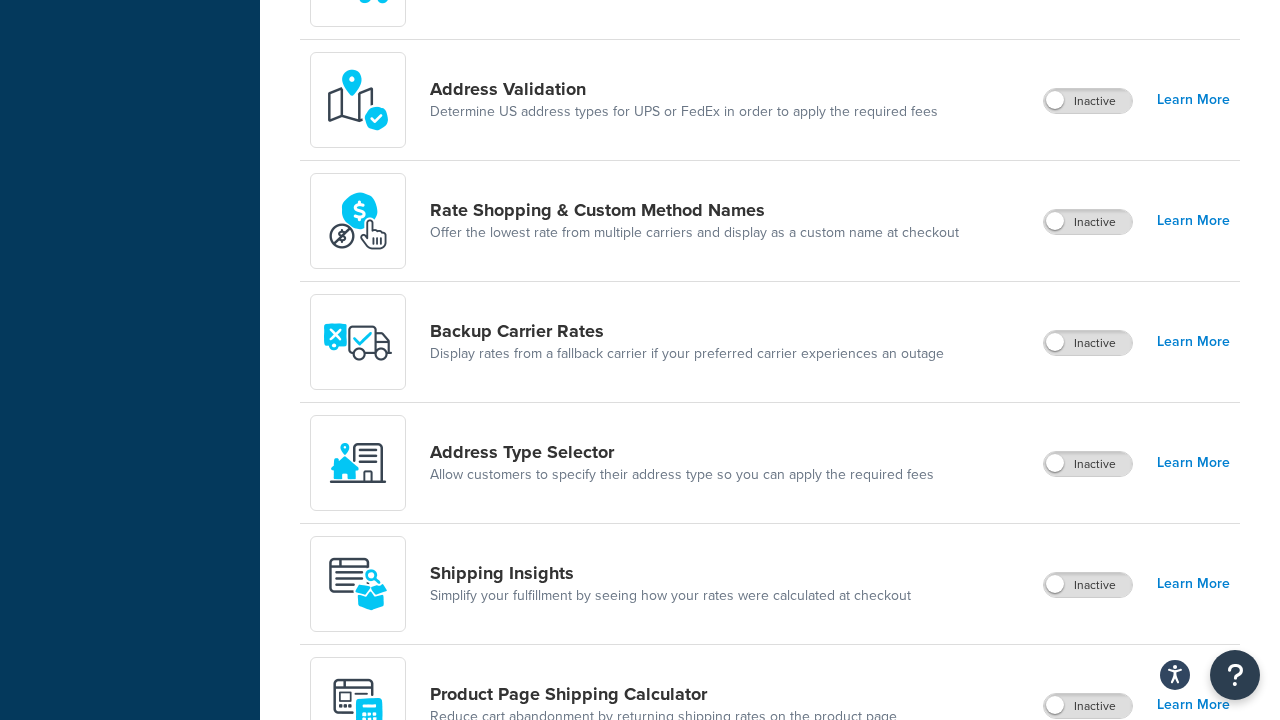 scroll, scrollTop: 1497, scrollLeft: 0, axis: vertical 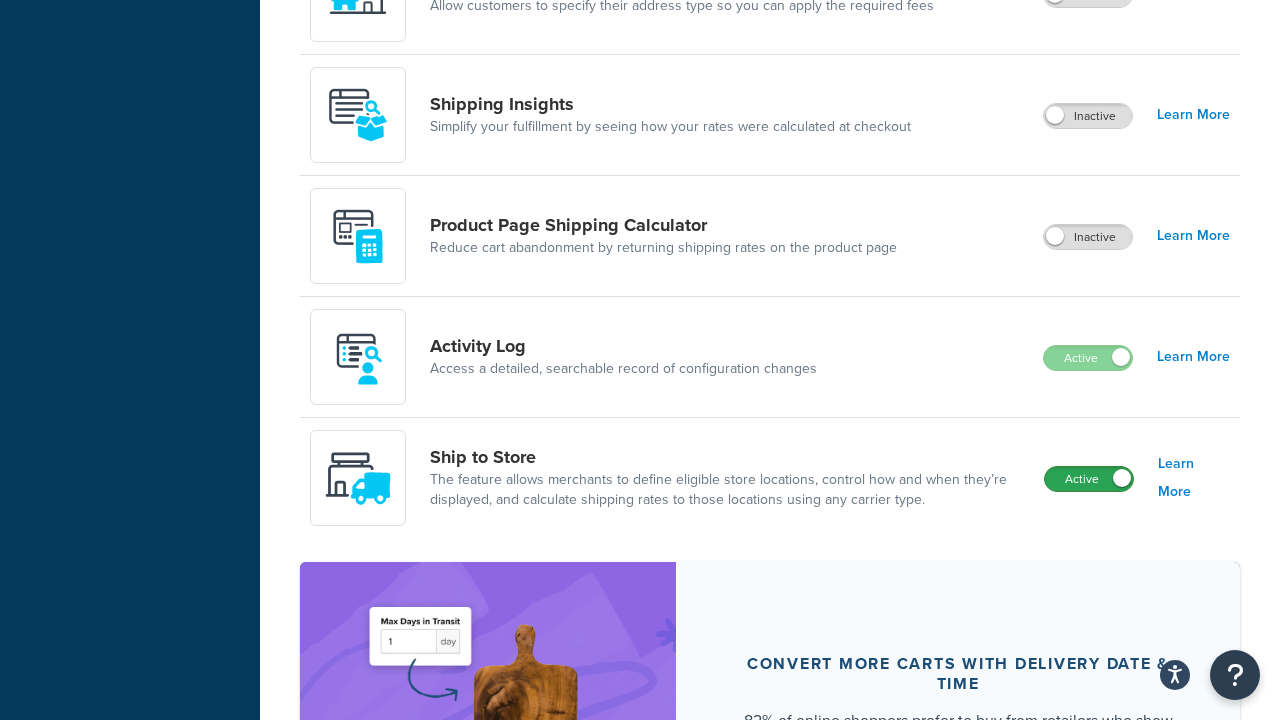 click on "Active" at bounding box center (1089, 479) 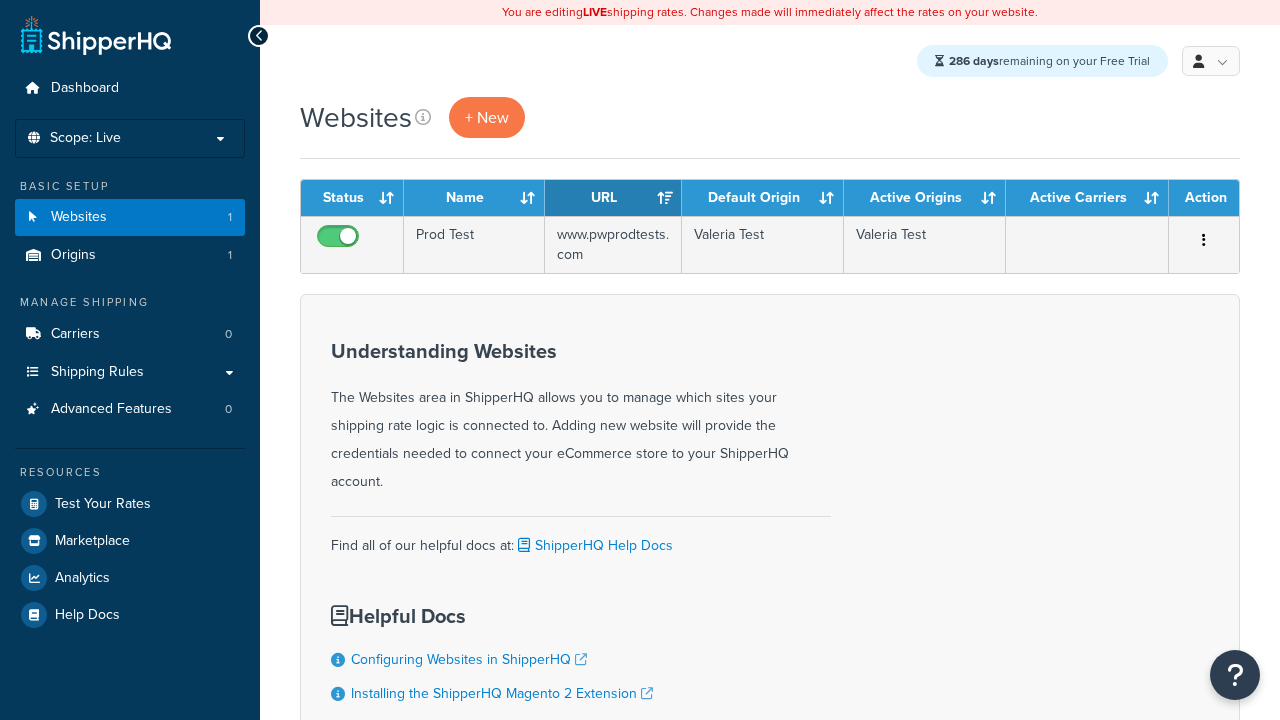 scroll, scrollTop: 0, scrollLeft: 0, axis: both 